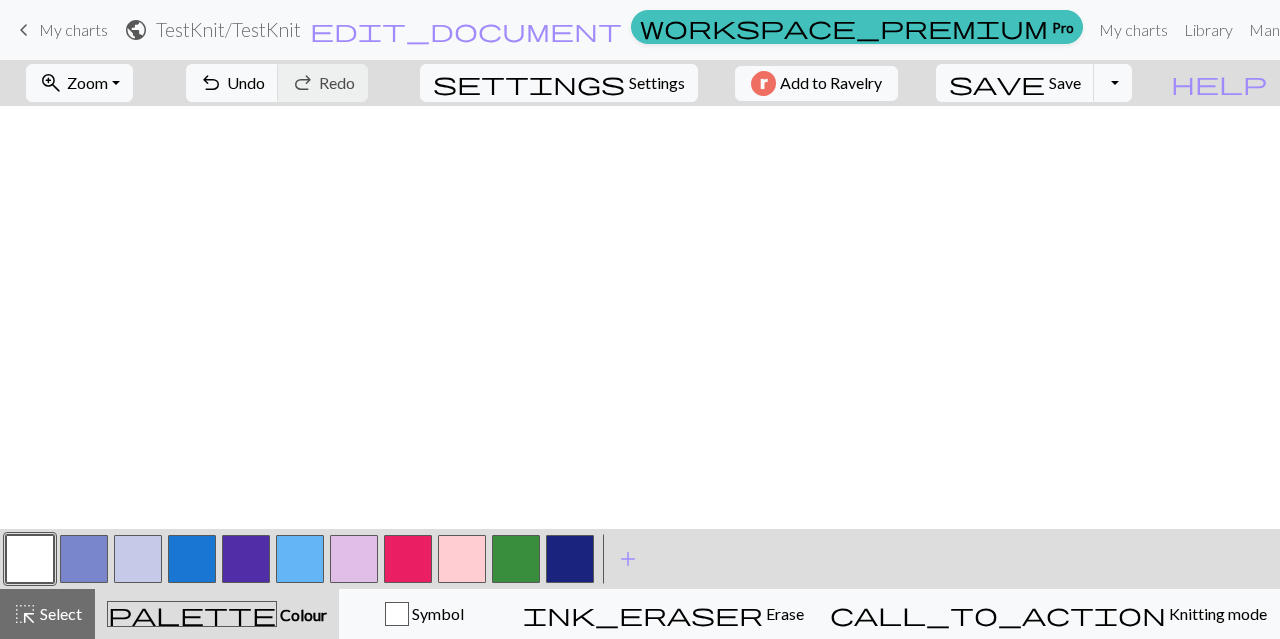 scroll, scrollTop: 0, scrollLeft: 0, axis: both 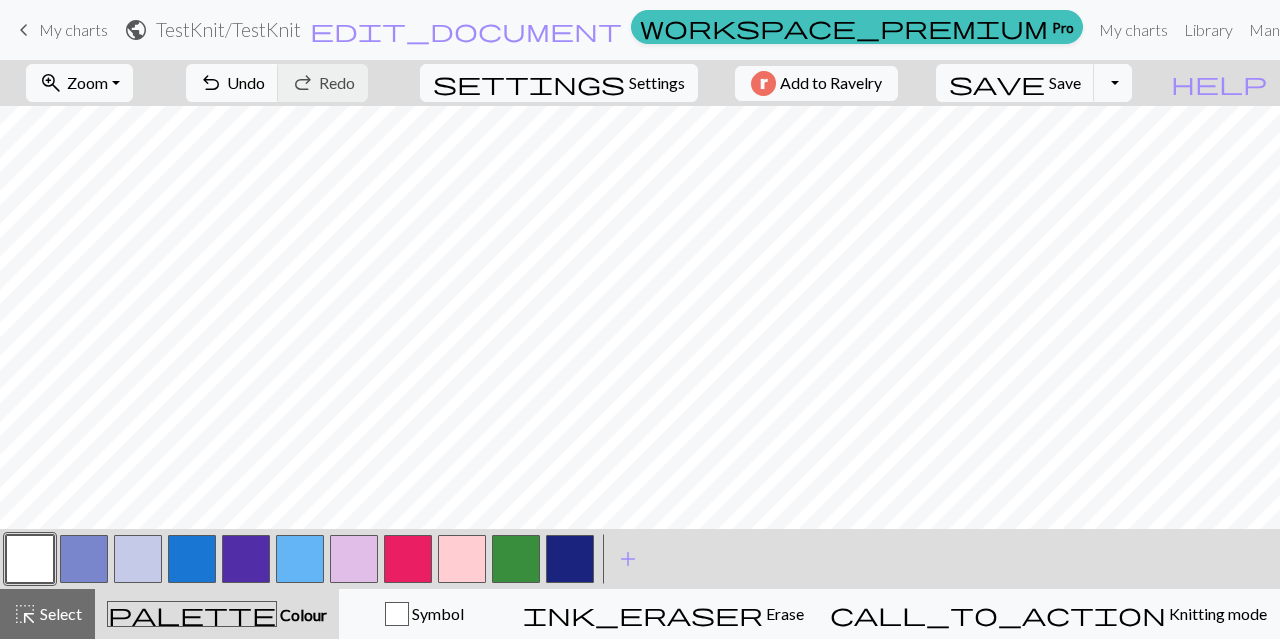 click on "public TestKnit  /  TestKnit edit_document Edit settings" at bounding box center (373, 29) 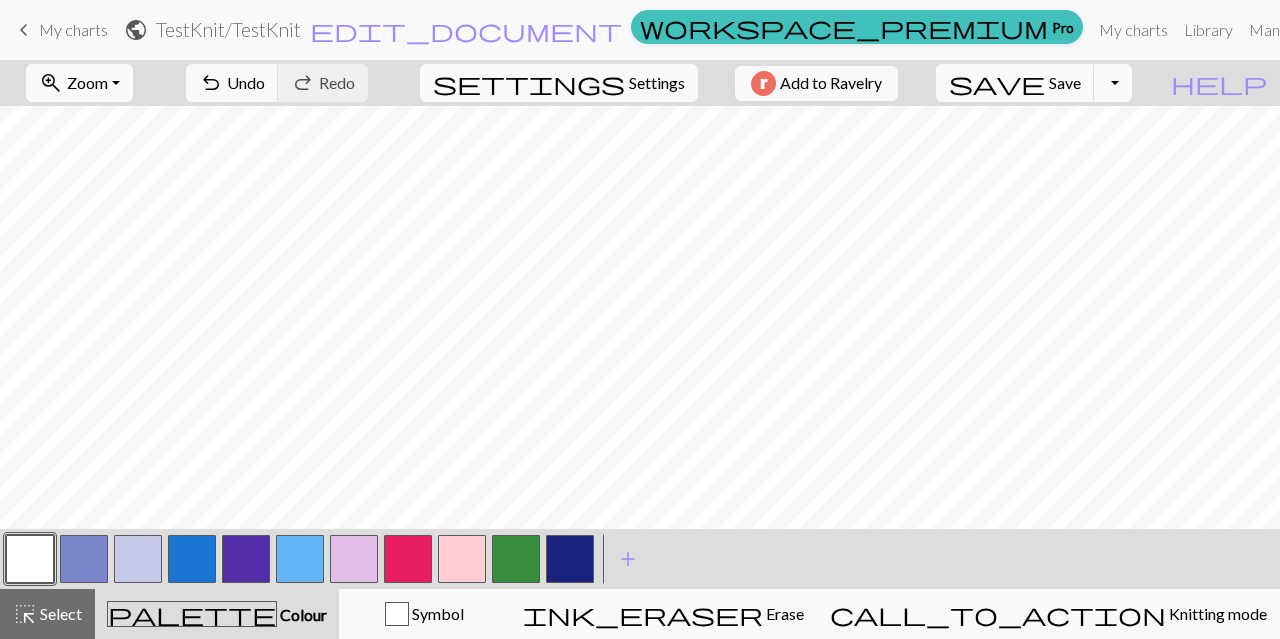 click on "zoom_in Zoom Zoom" at bounding box center (79, 83) 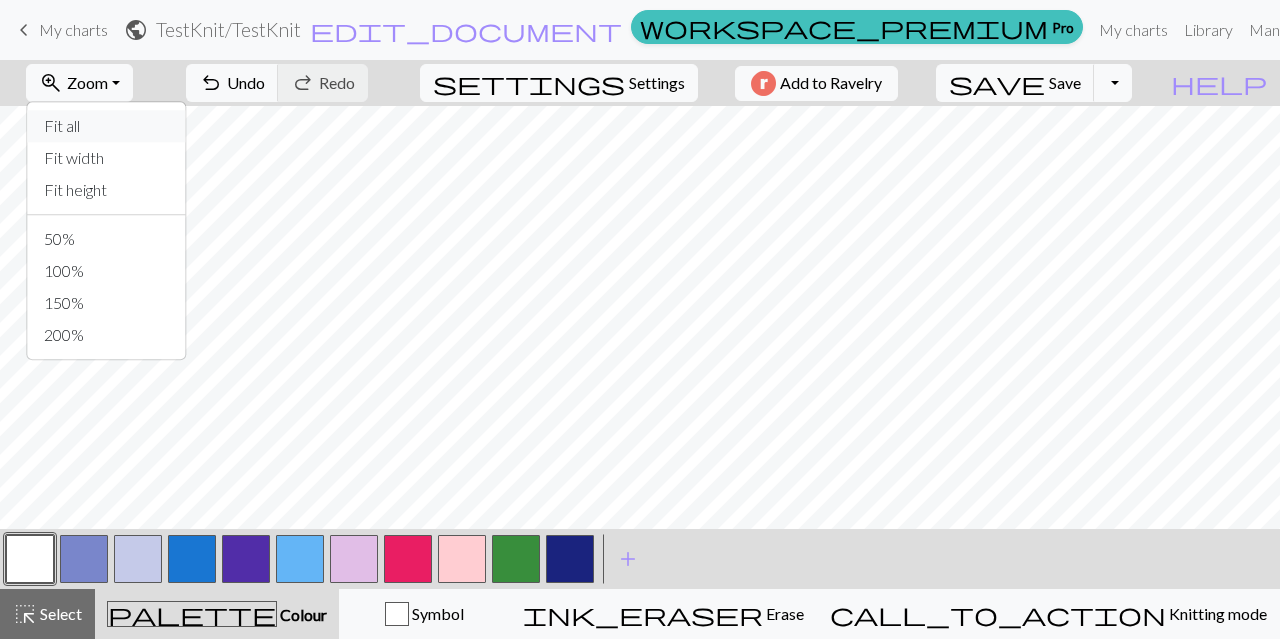 click on "Fit all" at bounding box center [107, 126] 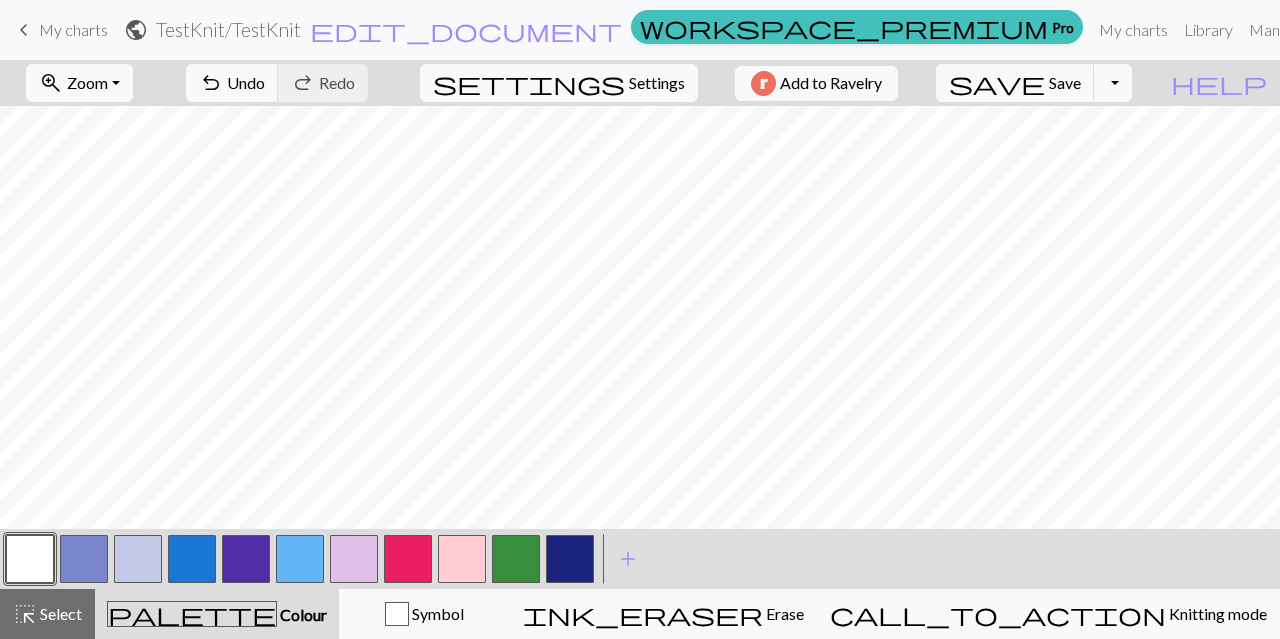 scroll, scrollTop: 436, scrollLeft: 0, axis: vertical 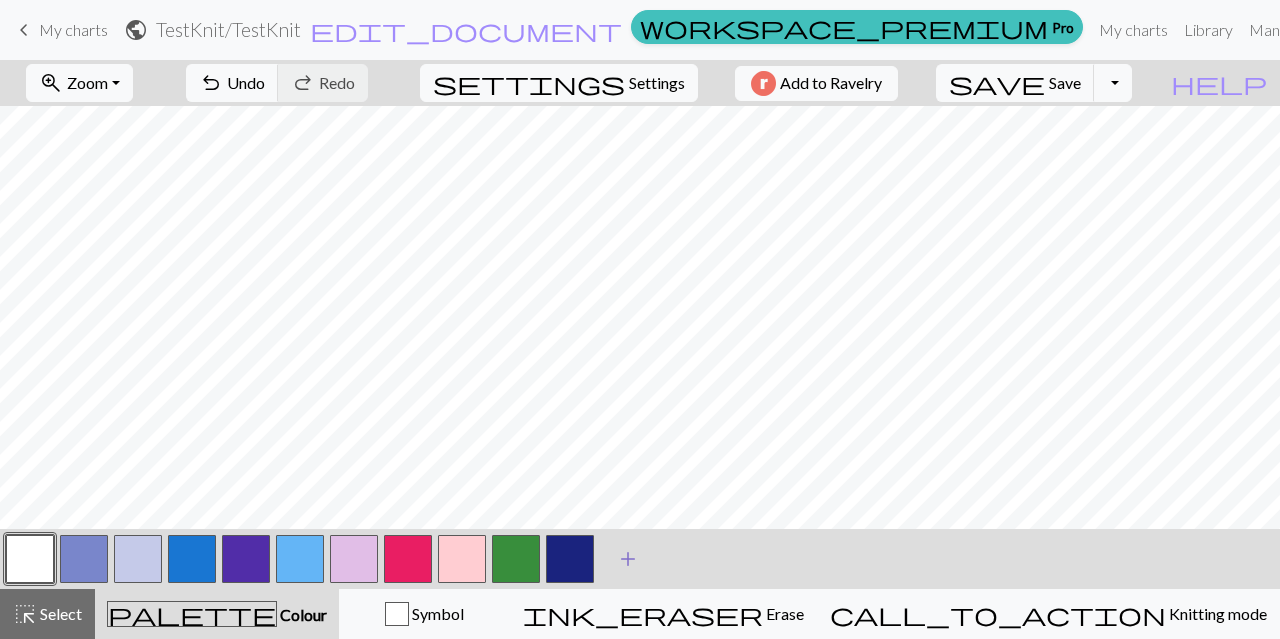 click on "add" at bounding box center [628, 559] 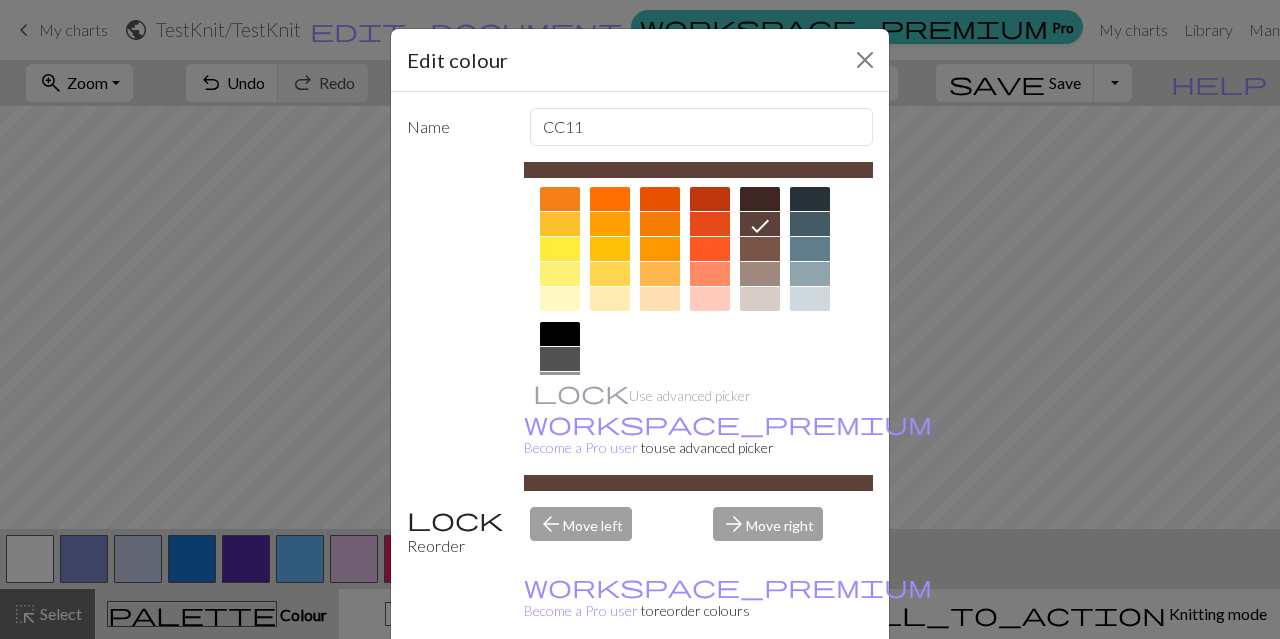 scroll, scrollTop: 281, scrollLeft: 0, axis: vertical 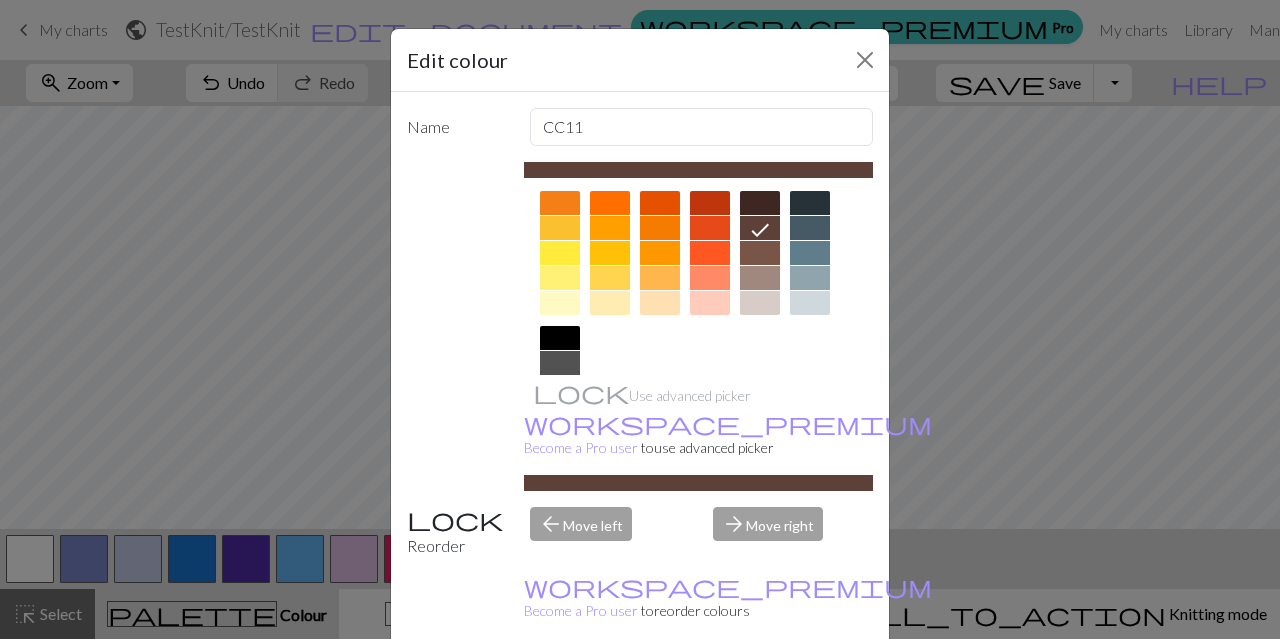 click at bounding box center (760, 278) 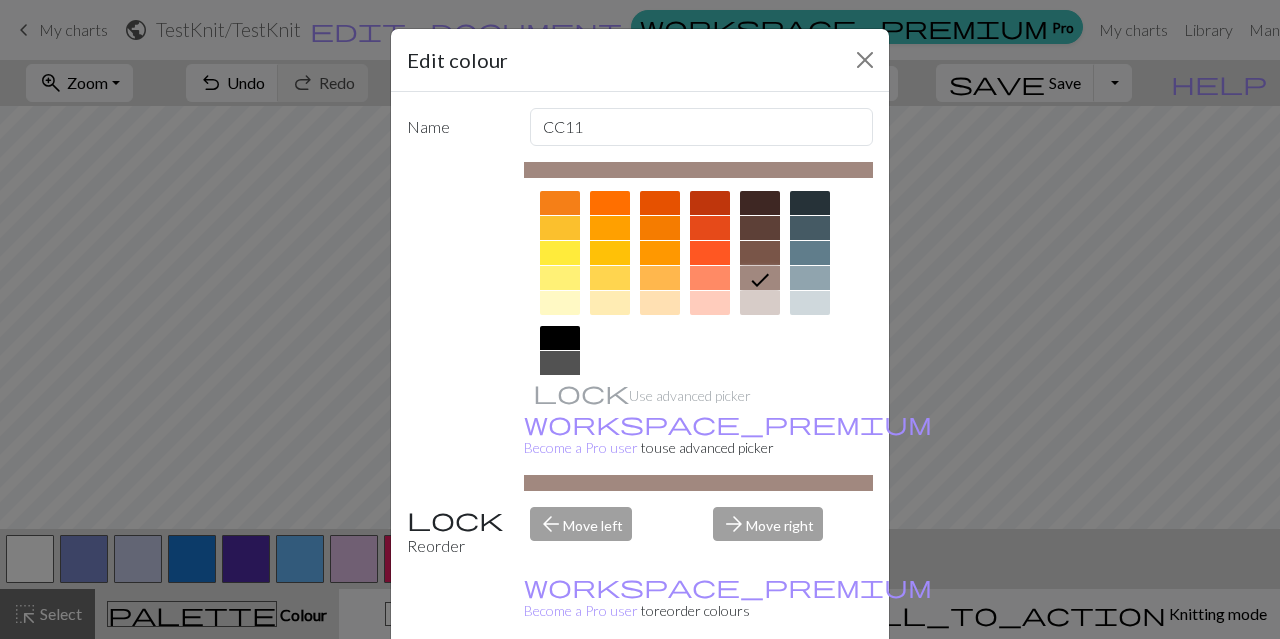 click on "Done" at bounding box center [760, 690] 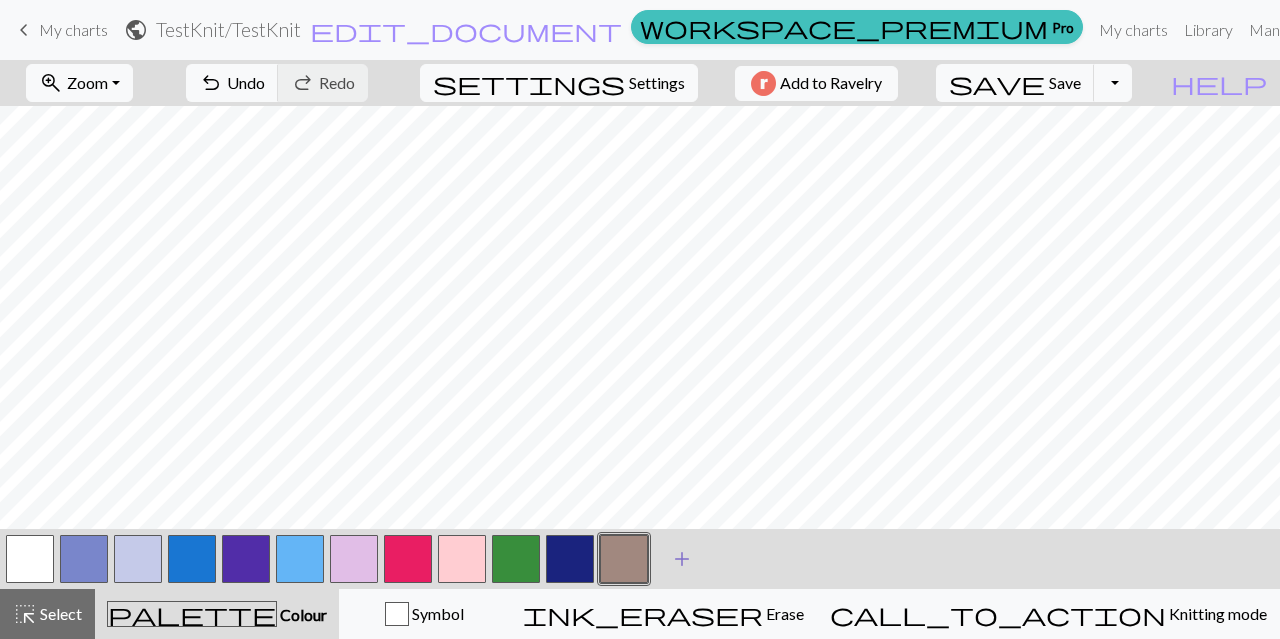 click on "add" at bounding box center [682, 559] 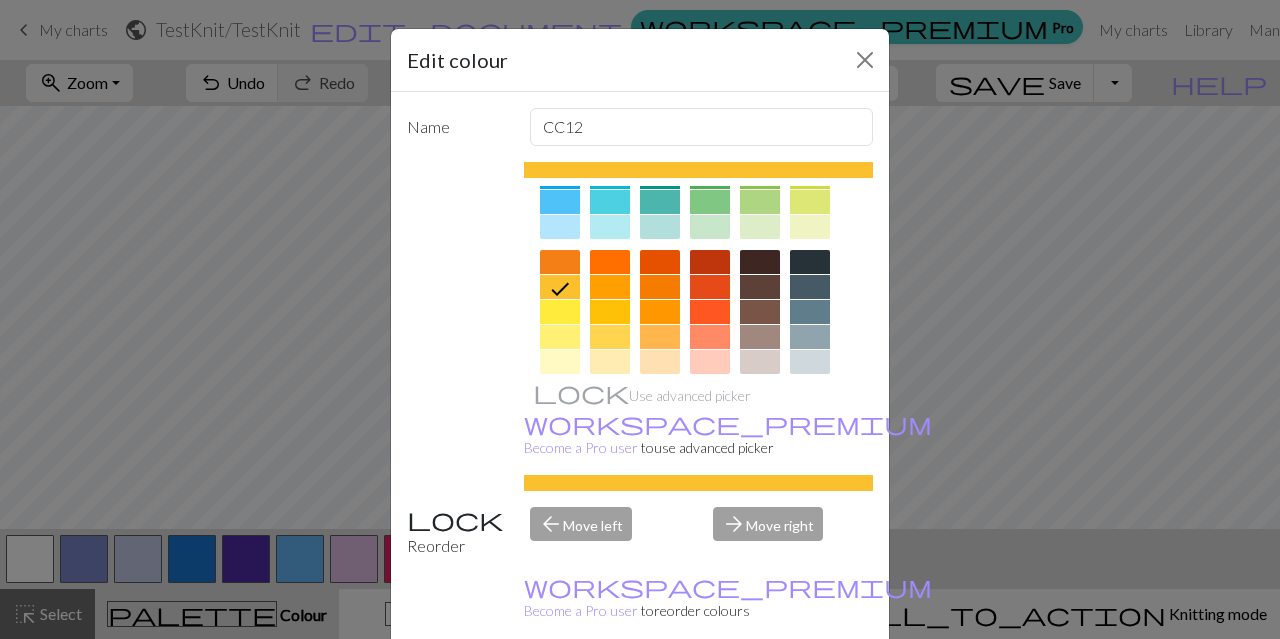 scroll, scrollTop: 218, scrollLeft: 0, axis: vertical 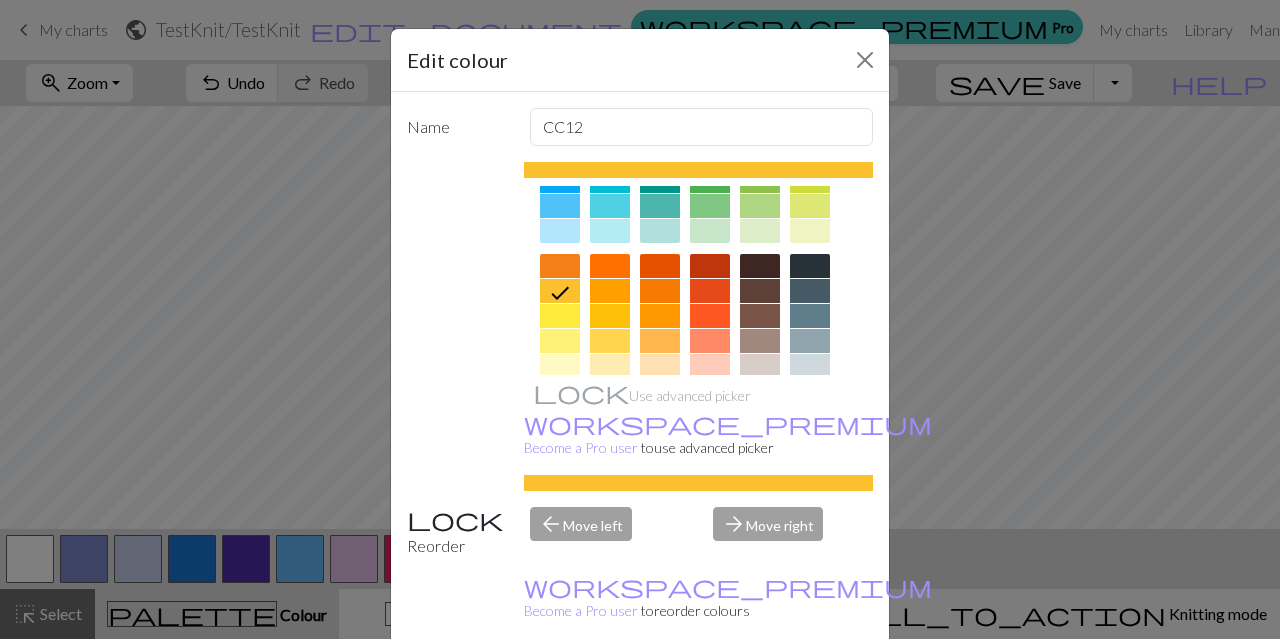 click at bounding box center [760, 266] 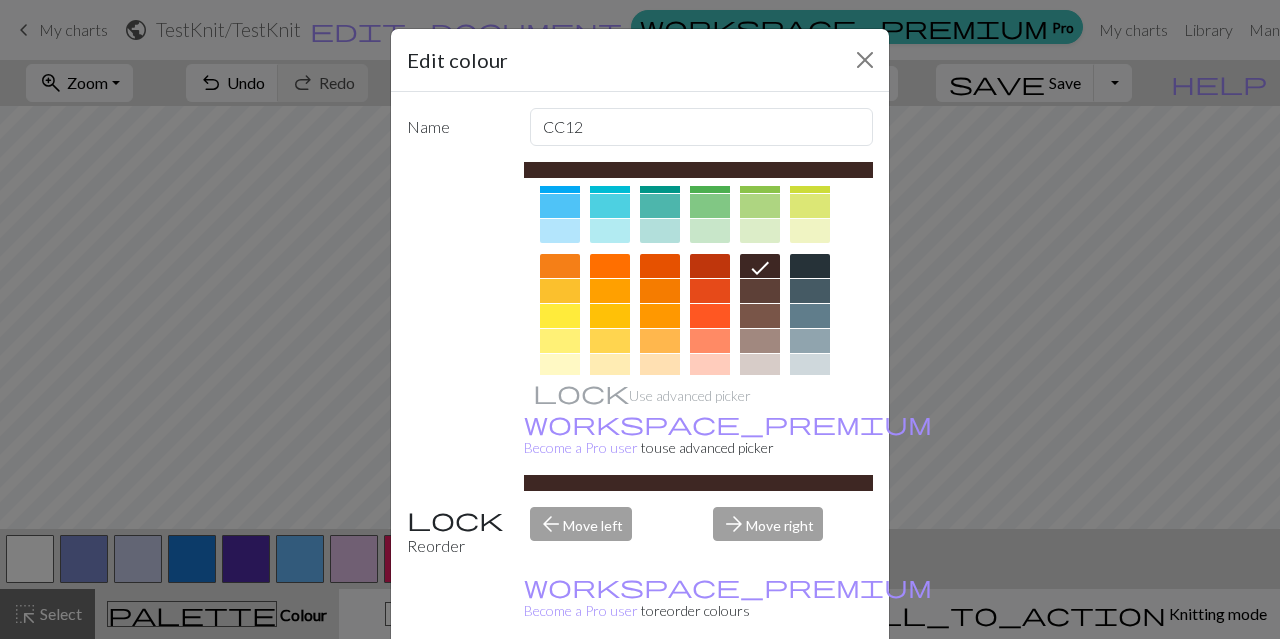 click on "Done" at bounding box center [760, 690] 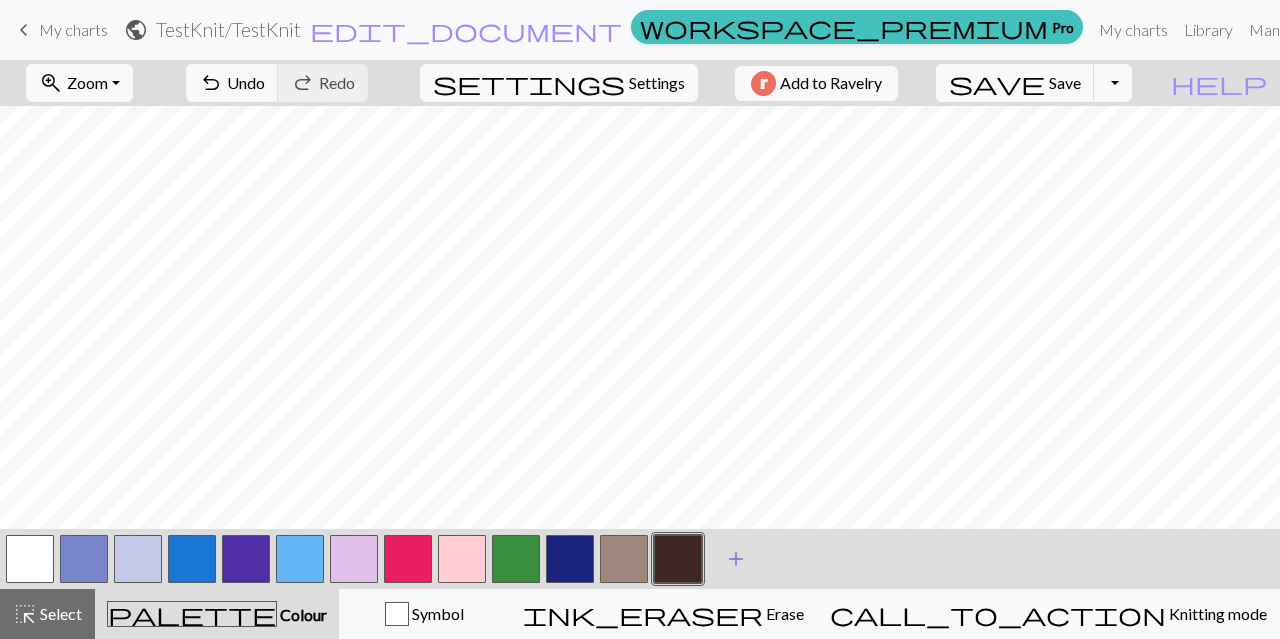 click on "add" at bounding box center [736, 559] 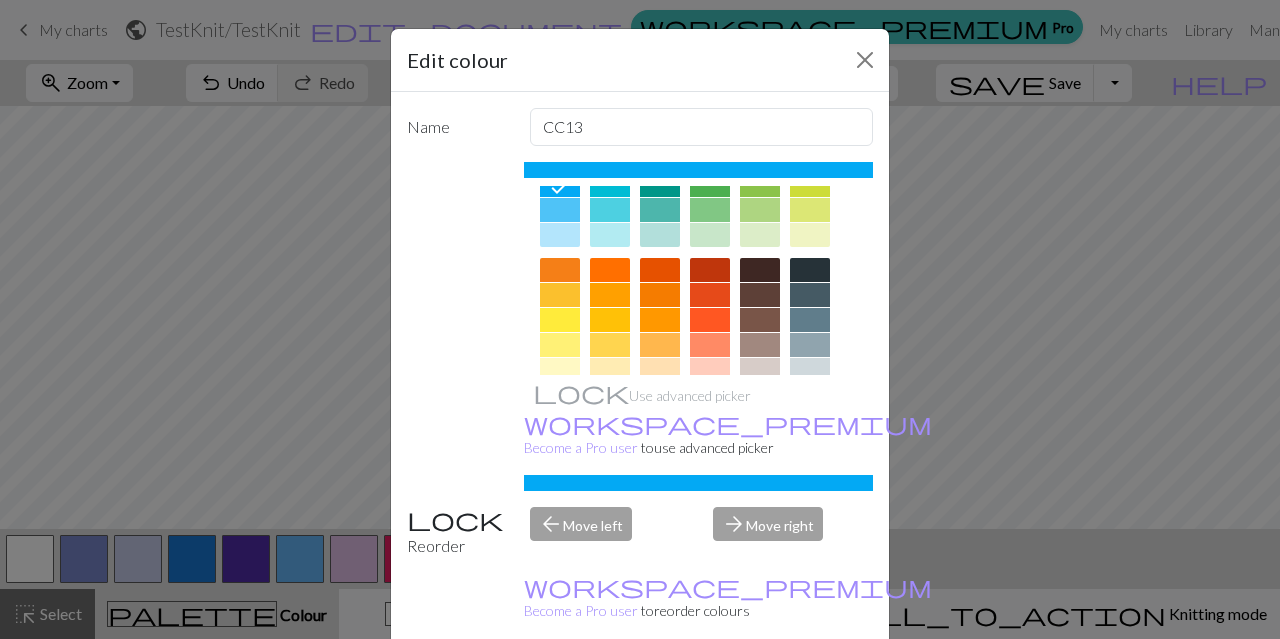 scroll, scrollTop: 220, scrollLeft: 0, axis: vertical 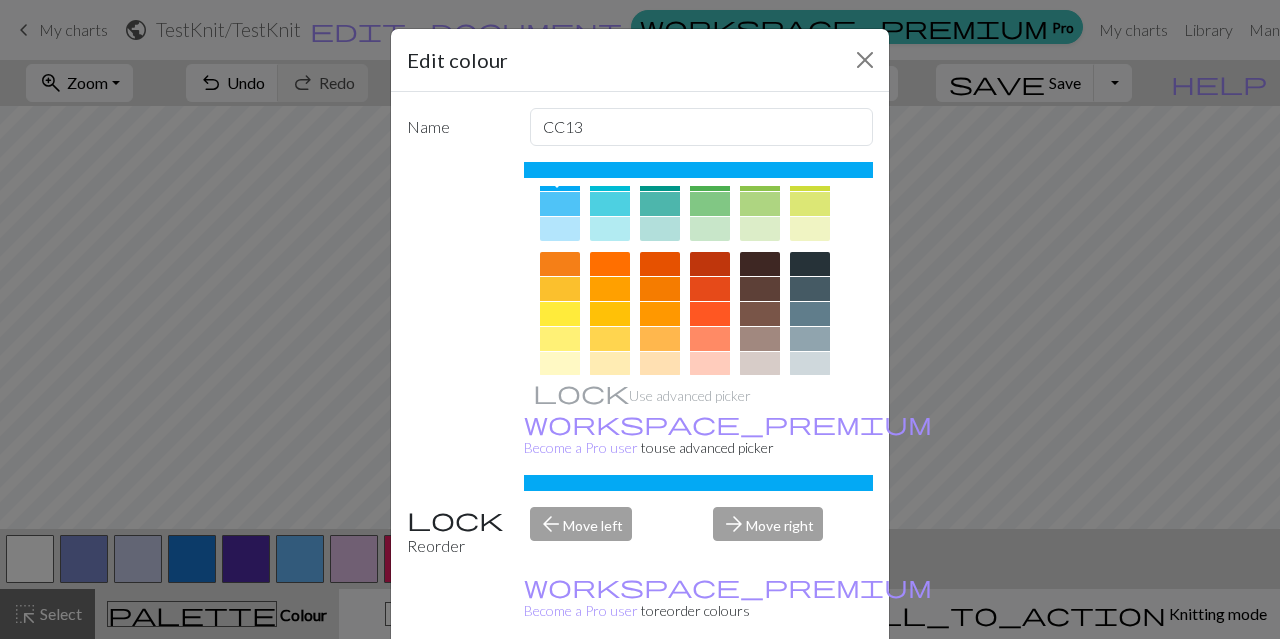 click at bounding box center (660, 264) 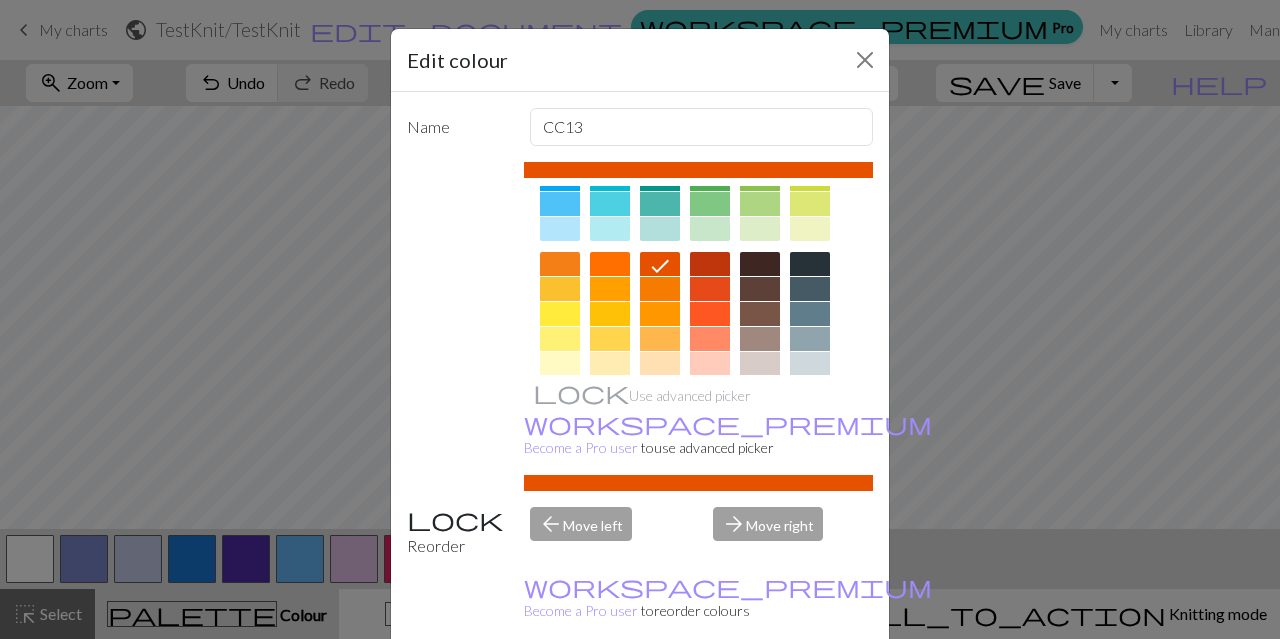 click on "Done" at bounding box center (760, 690) 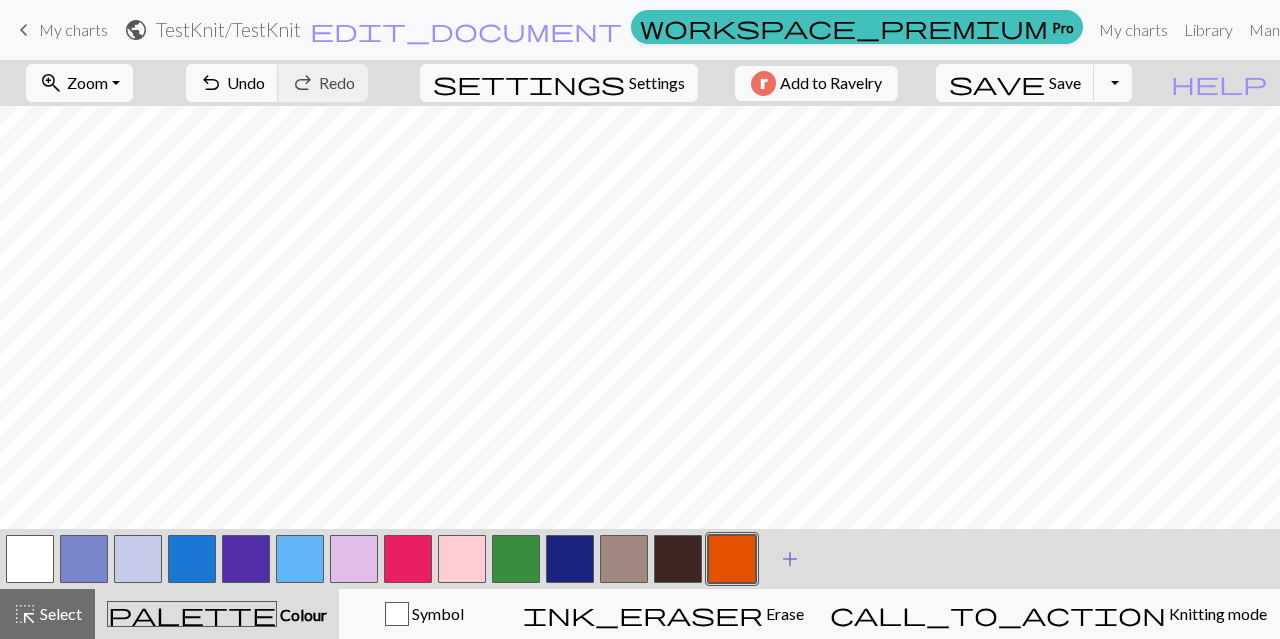 click on "add" at bounding box center [790, 559] 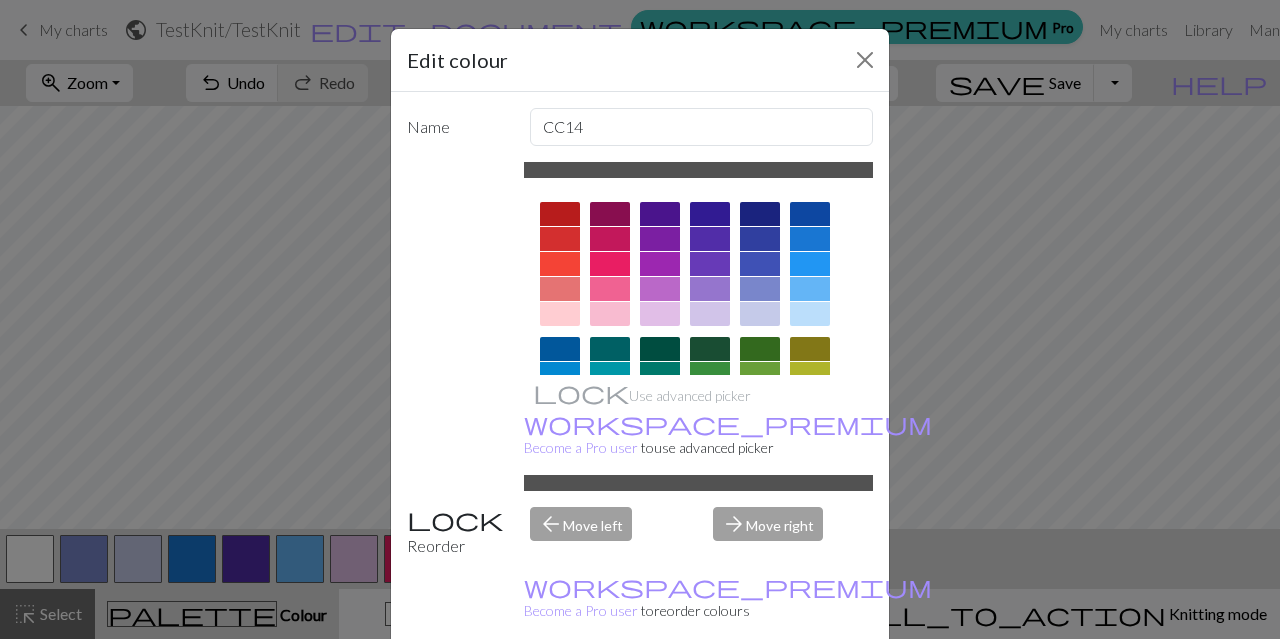 scroll, scrollTop: 378, scrollLeft: 0, axis: vertical 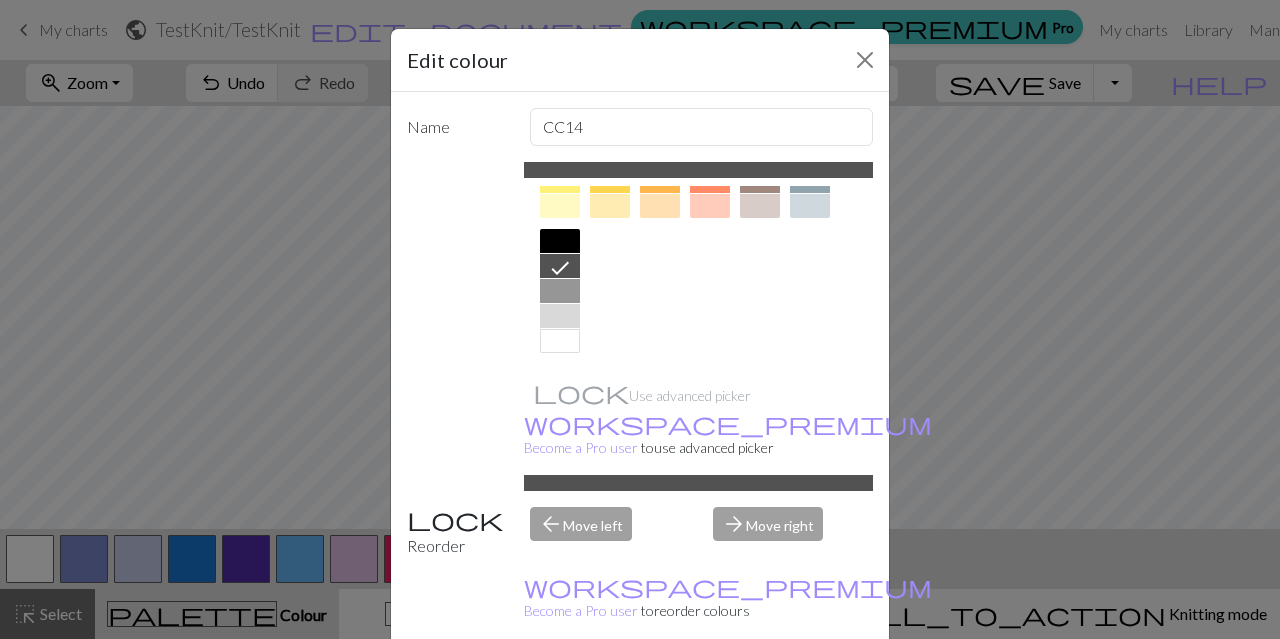 click at bounding box center [560, 316] 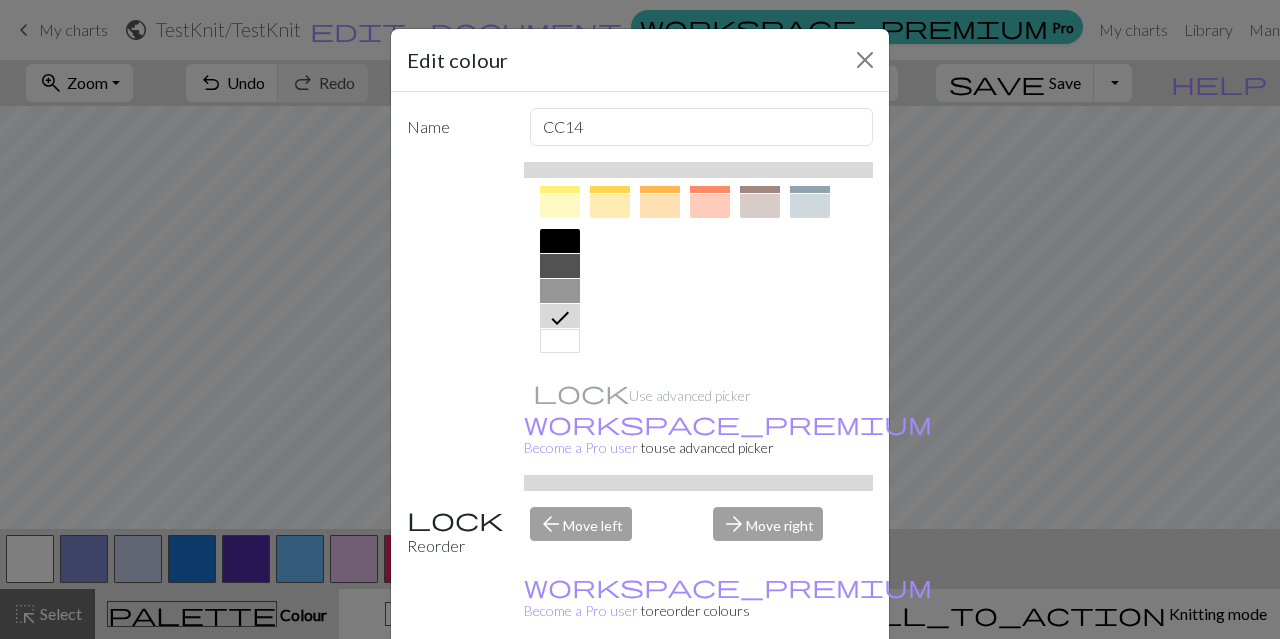 click on "Done" at bounding box center [760, 690] 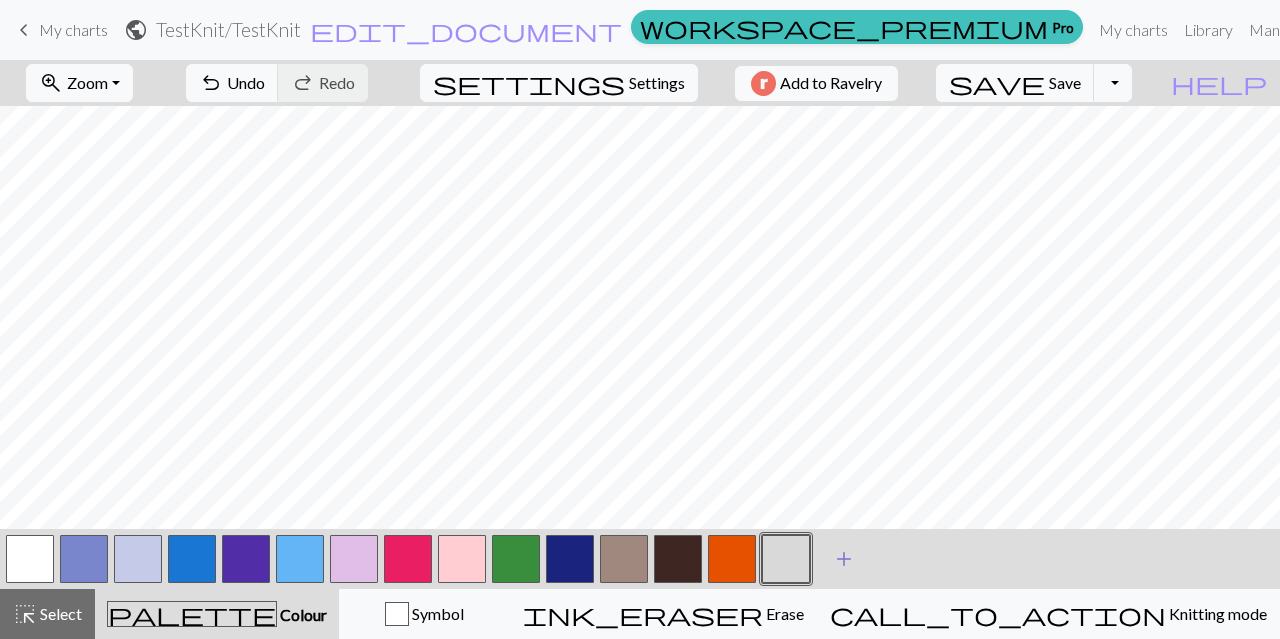 click on "add" at bounding box center (844, 559) 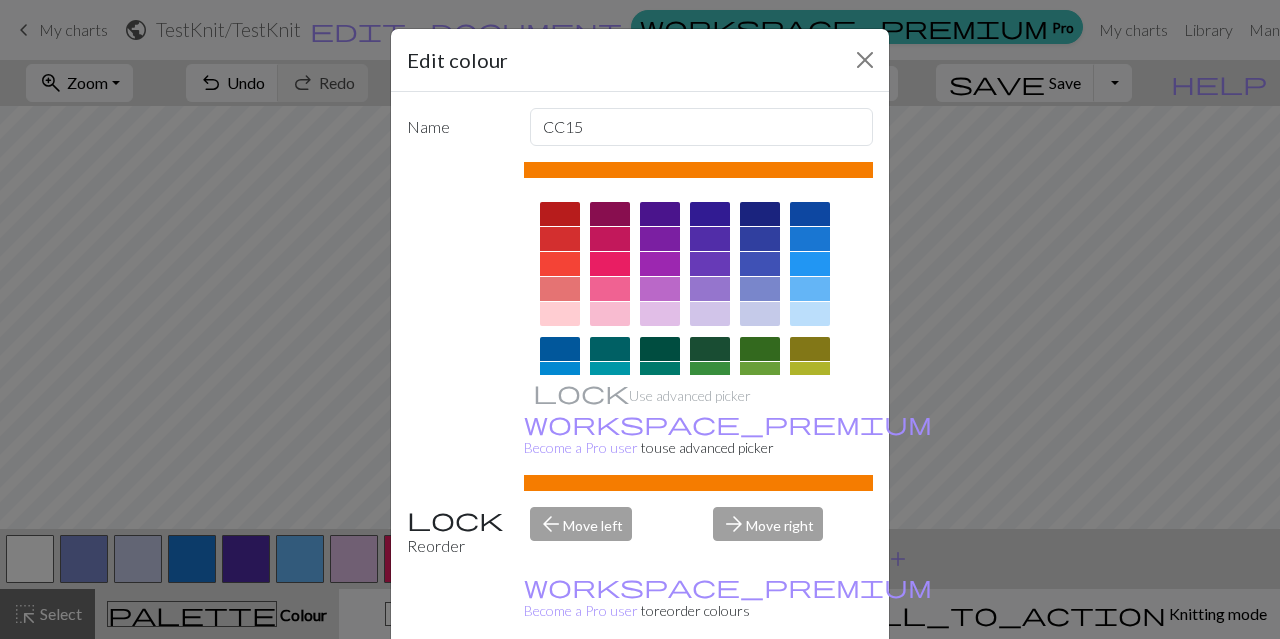 scroll, scrollTop: 378, scrollLeft: 0, axis: vertical 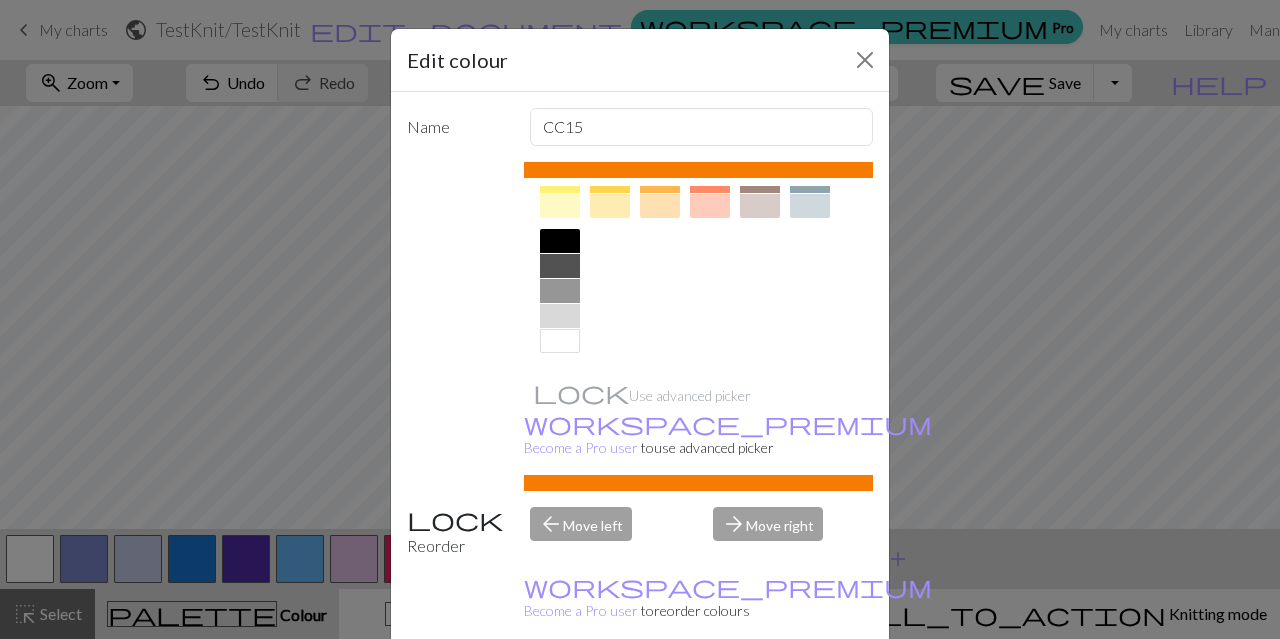 click at bounding box center [560, 341] 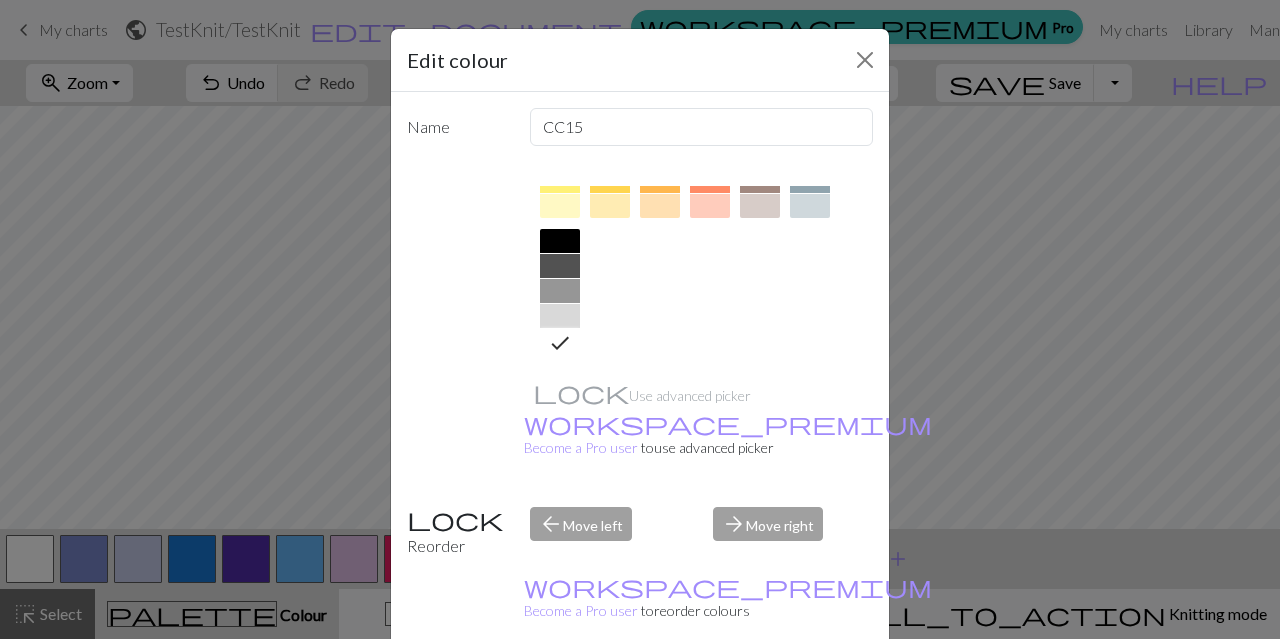 click on "Done" at bounding box center (760, 690) 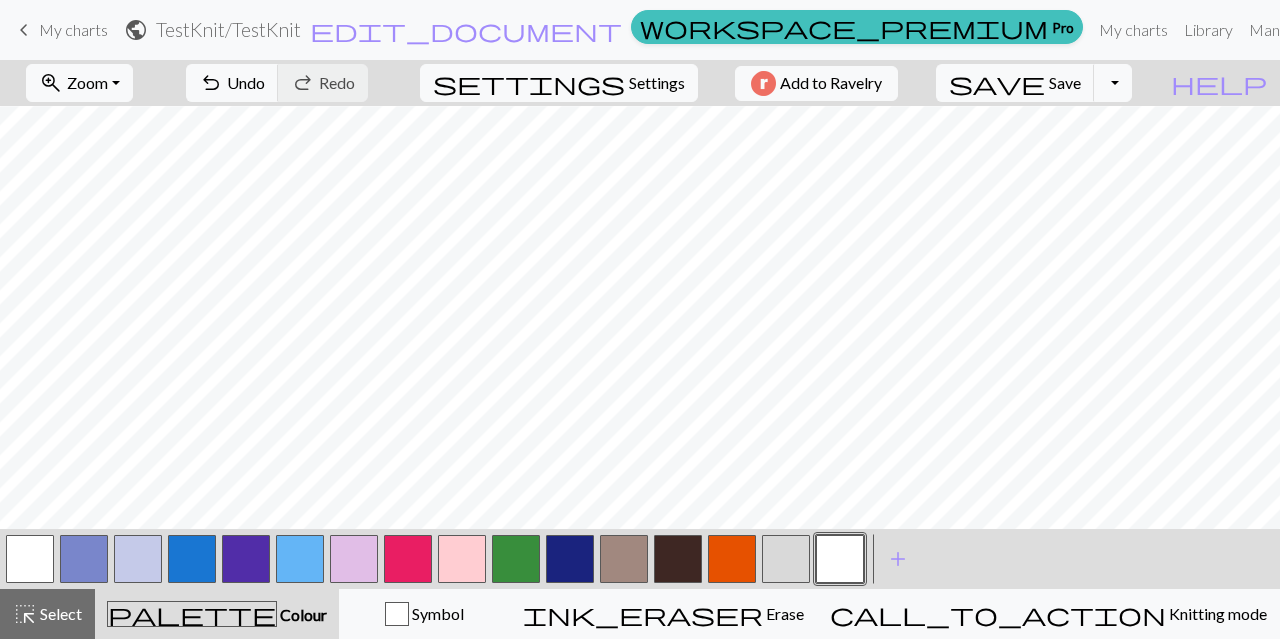 scroll, scrollTop: 0, scrollLeft: 0, axis: both 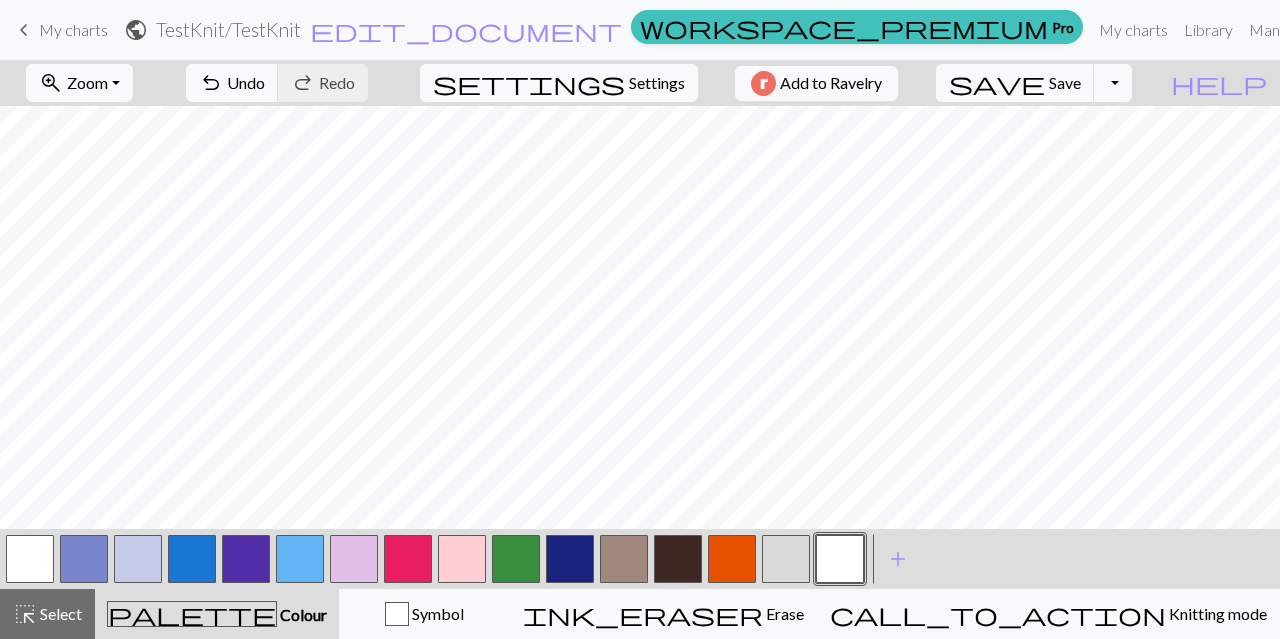 click at bounding box center (624, 559) 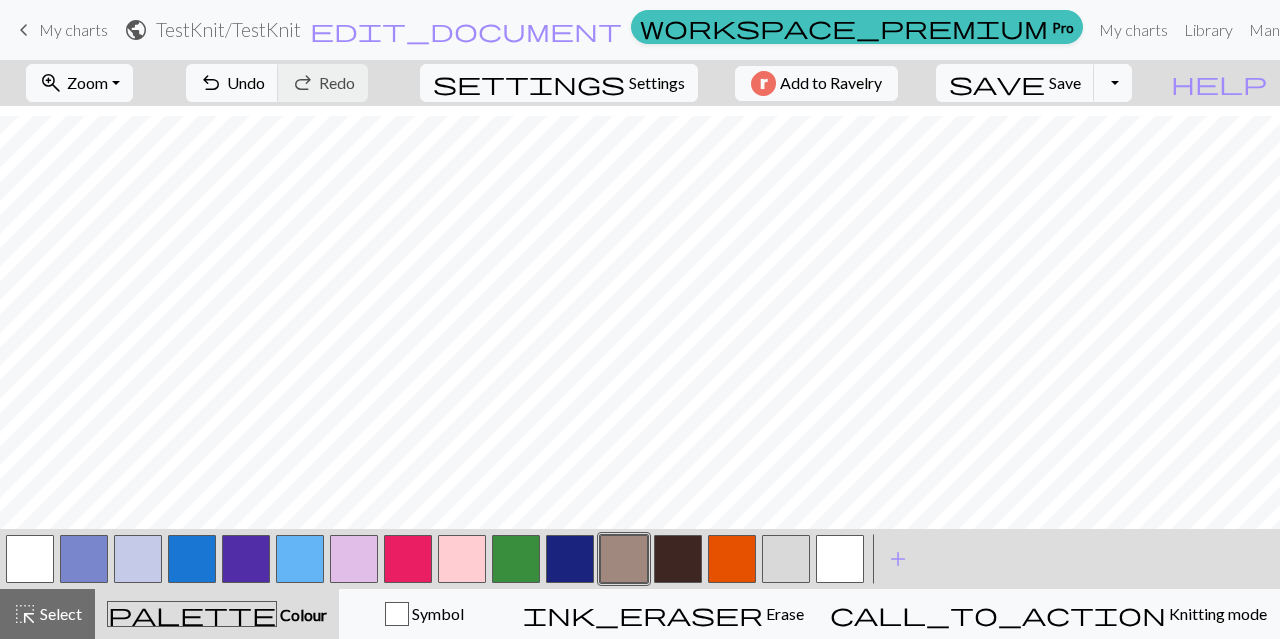 scroll, scrollTop: 252, scrollLeft: 0, axis: vertical 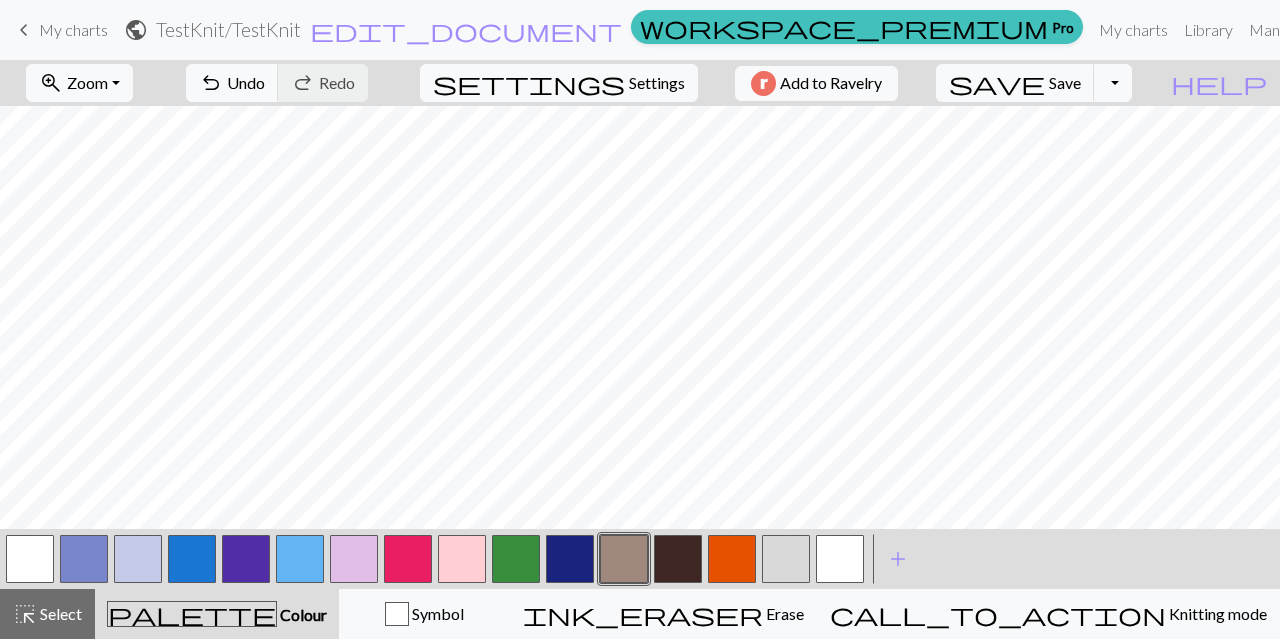 click at bounding box center [570, 559] 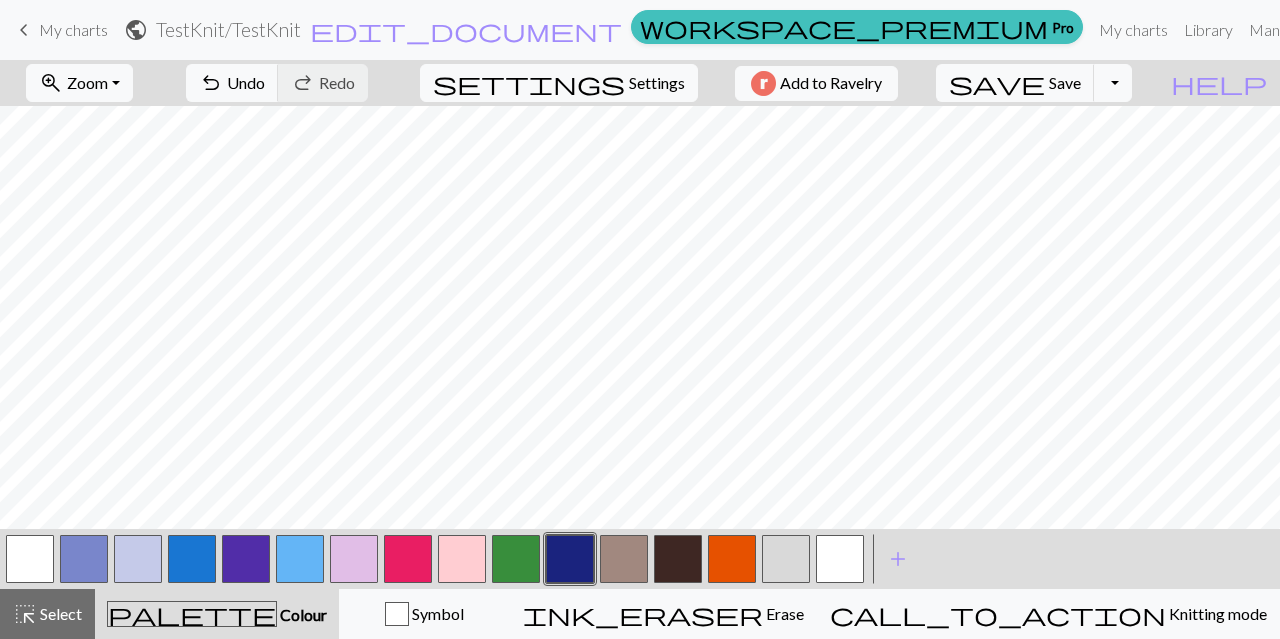 click at bounding box center [570, 559] 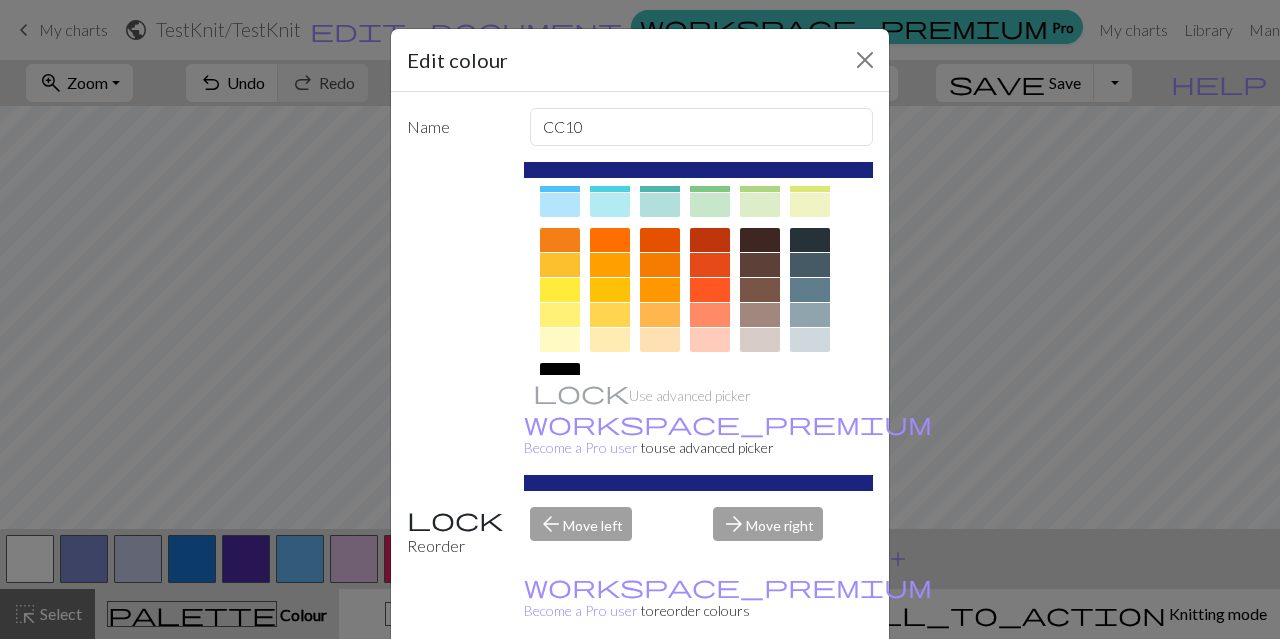 scroll, scrollTop: 253, scrollLeft: 0, axis: vertical 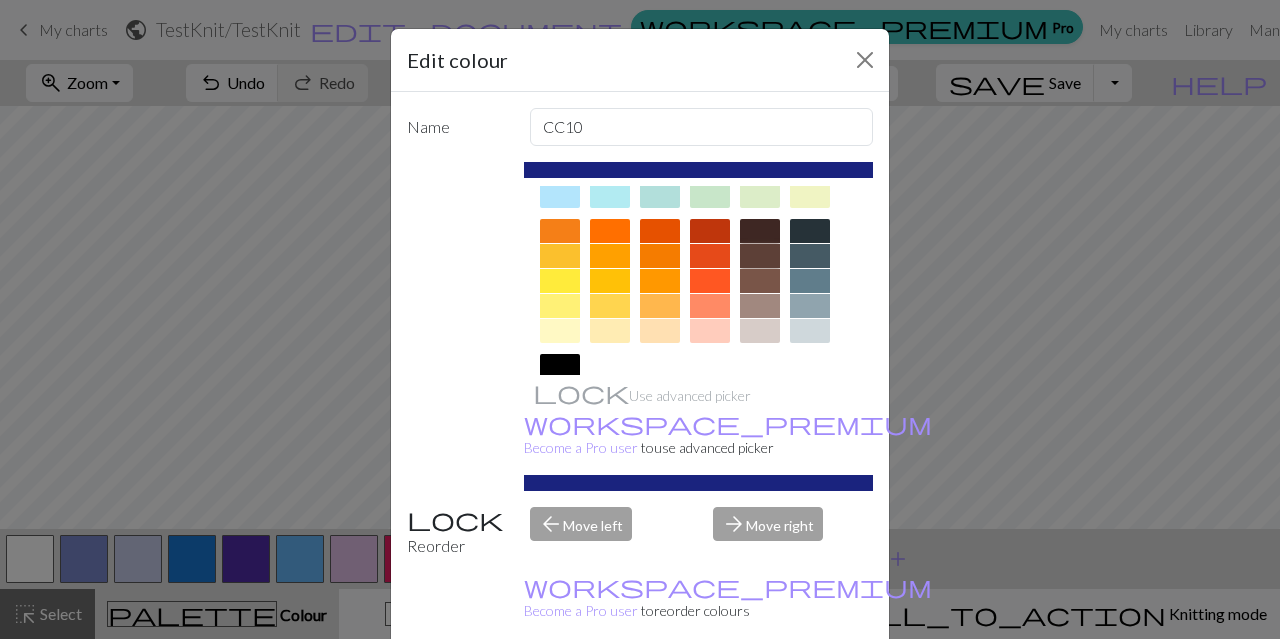 click at bounding box center (760, 256) 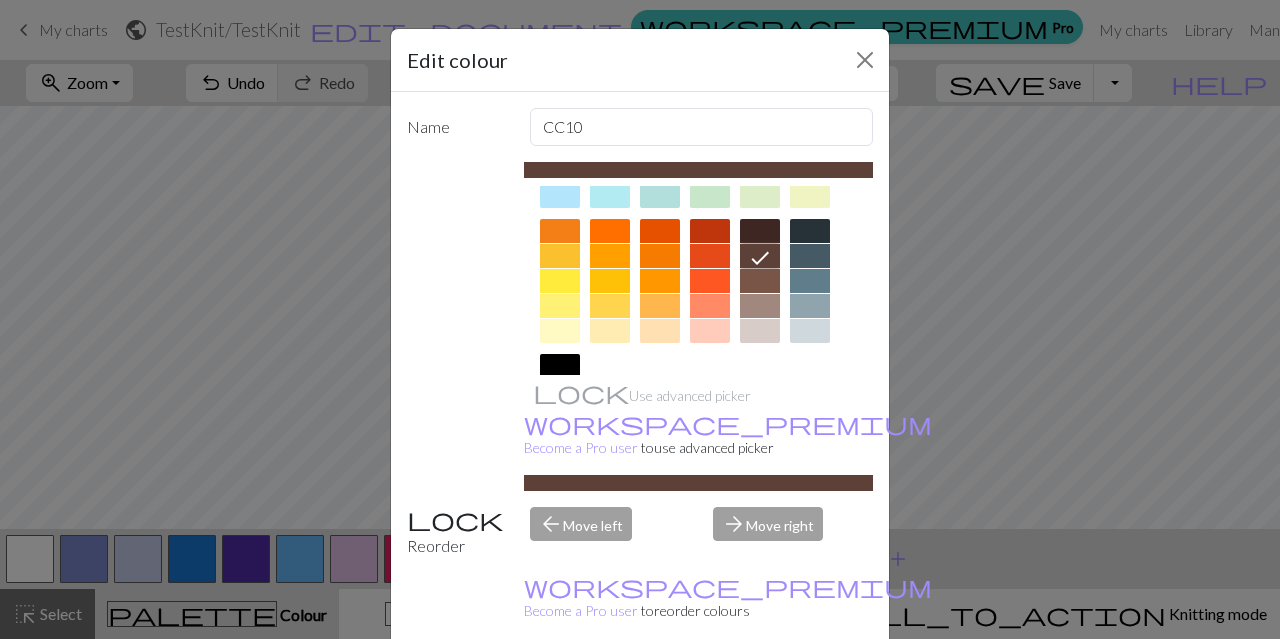 click on "Done" at bounding box center (760, 690) 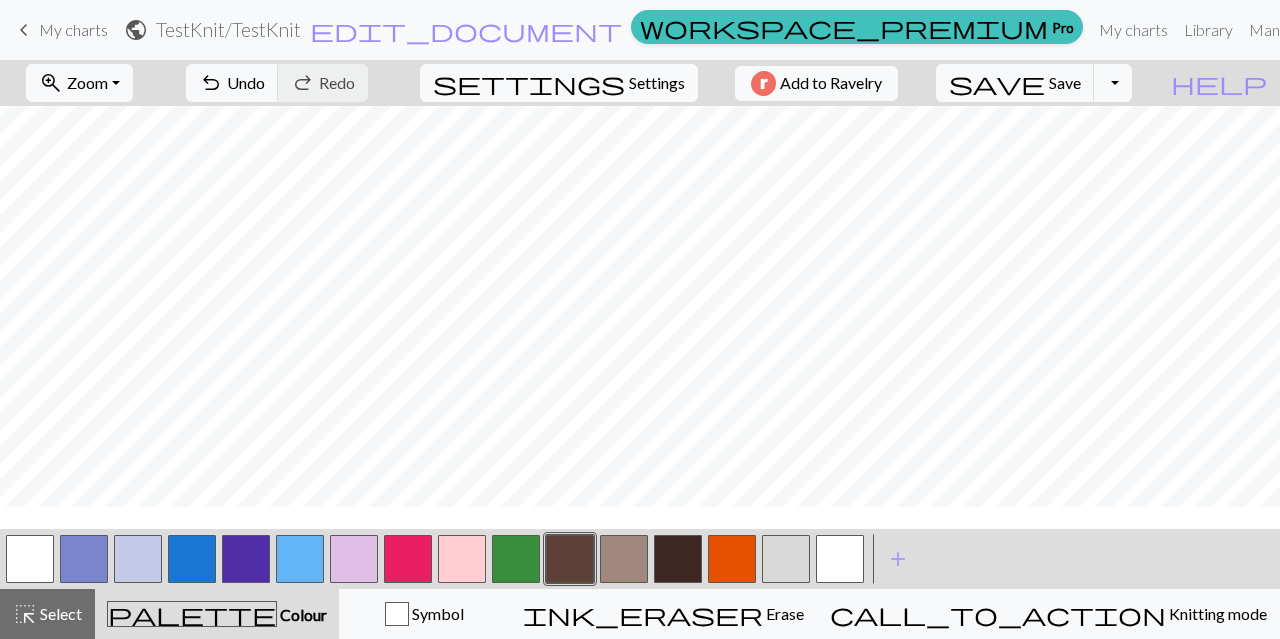 scroll, scrollTop: 183, scrollLeft: 0, axis: vertical 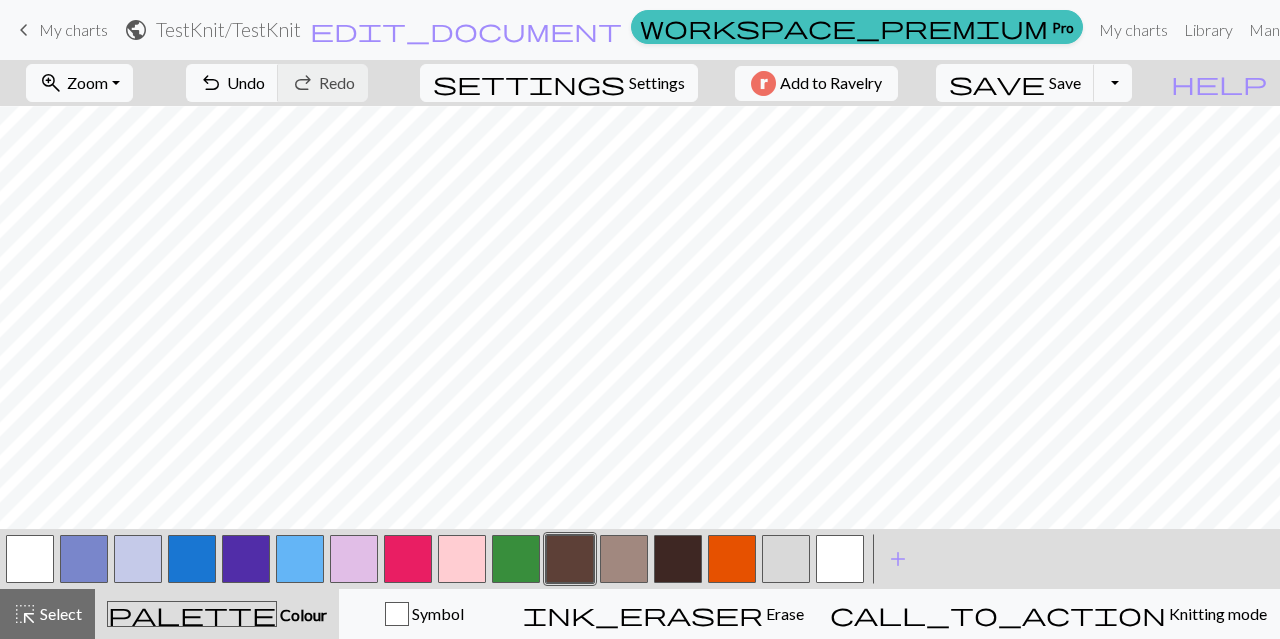 click at bounding box center [516, 559] 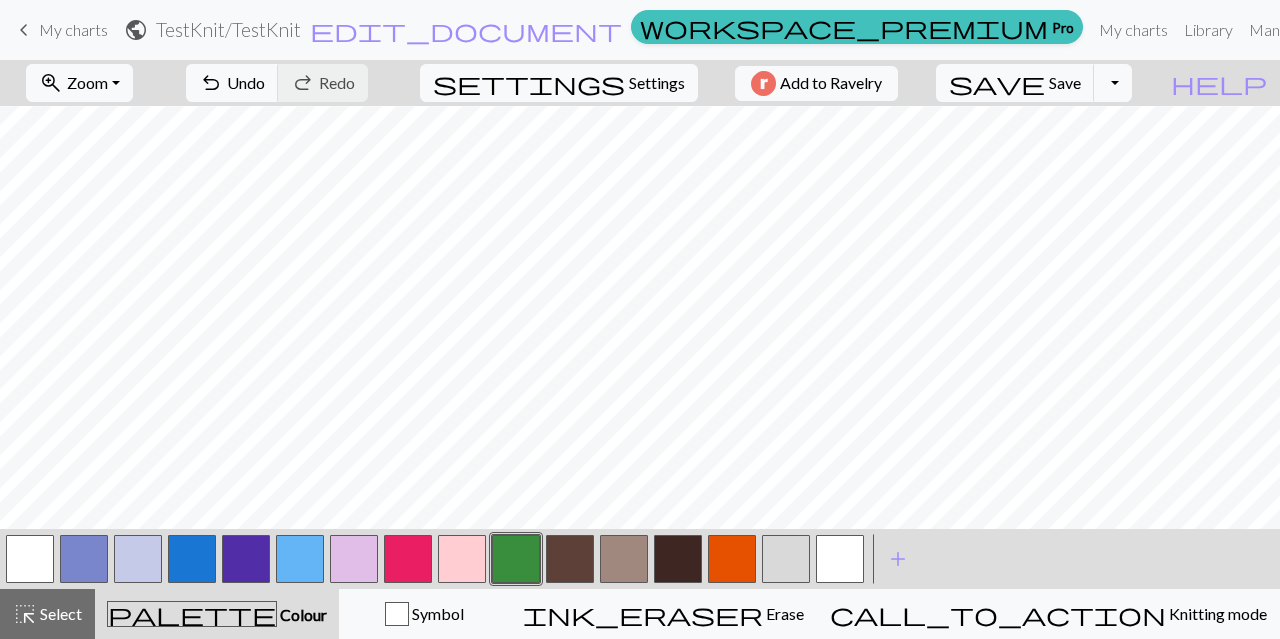 click at bounding box center (516, 559) 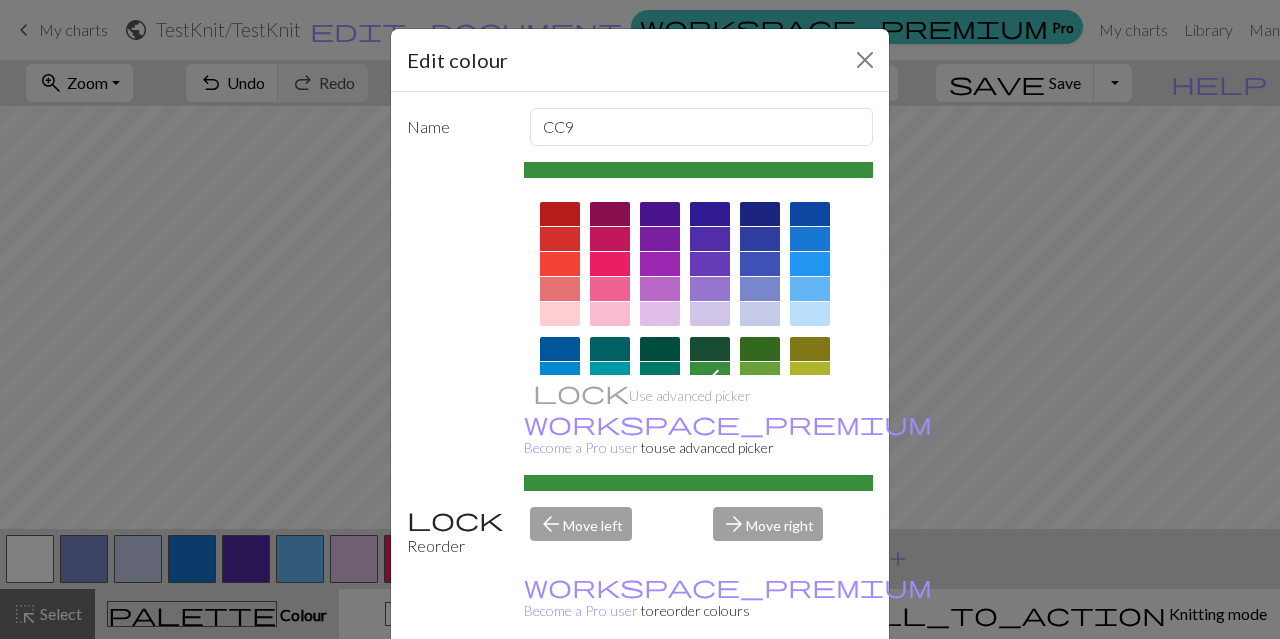 scroll, scrollTop: 378, scrollLeft: 0, axis: vertical 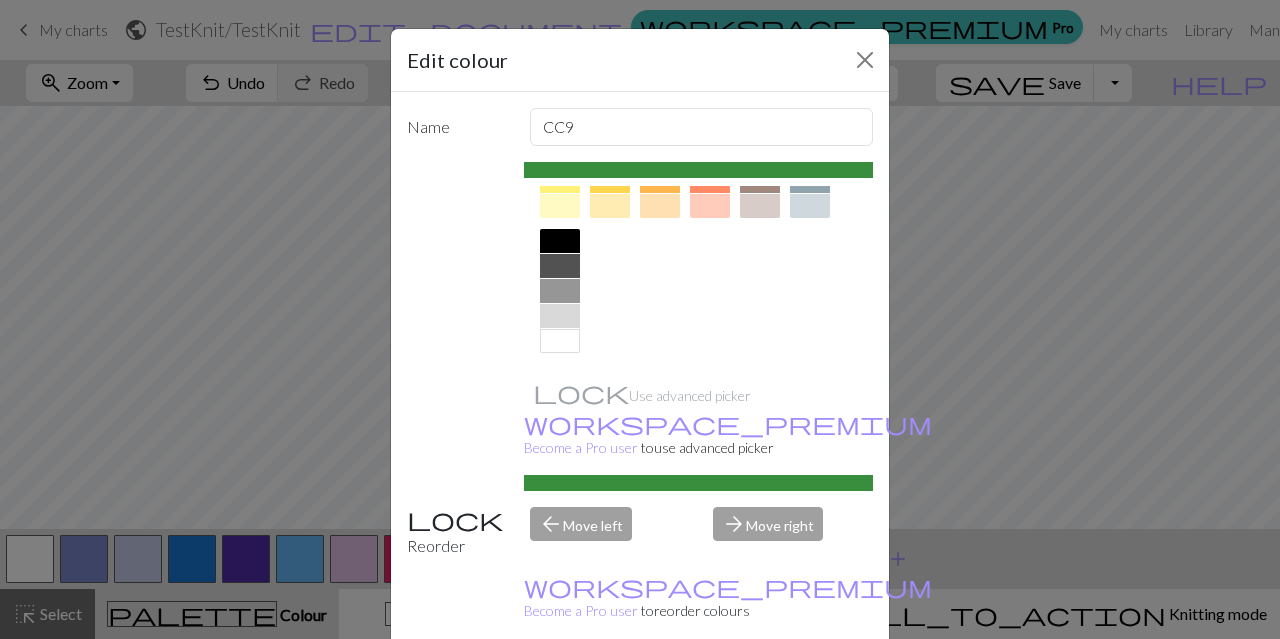 click at bounding box center [560, 341] 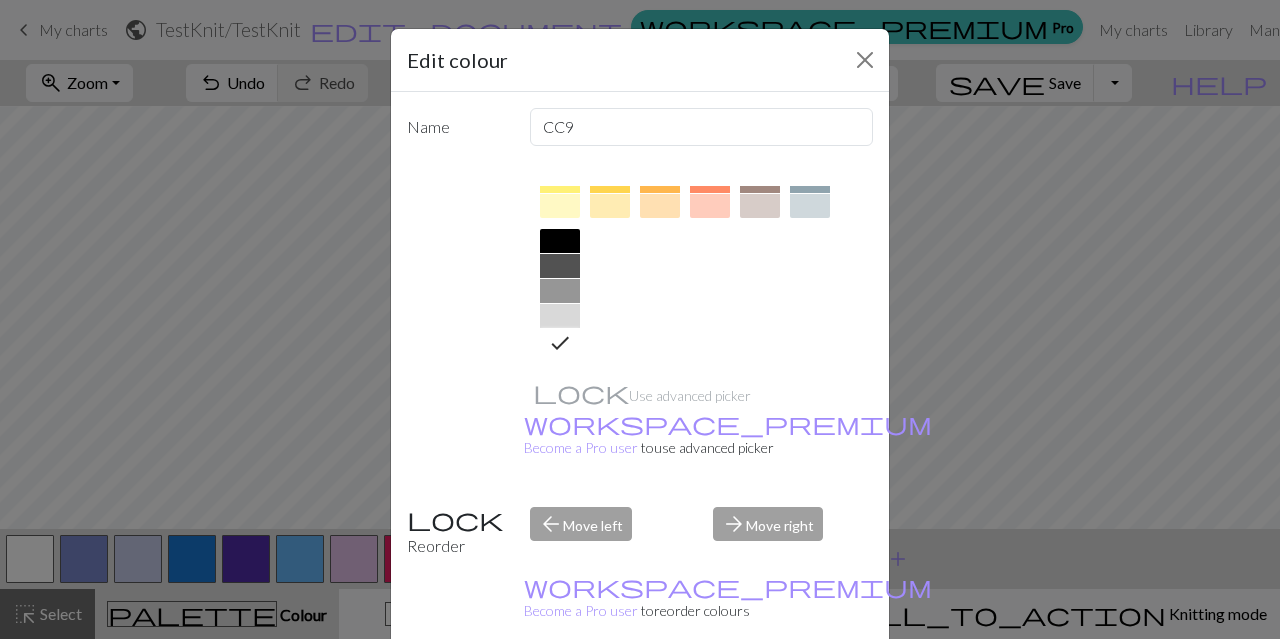 click on "Done" at bounding box center [760, 690] 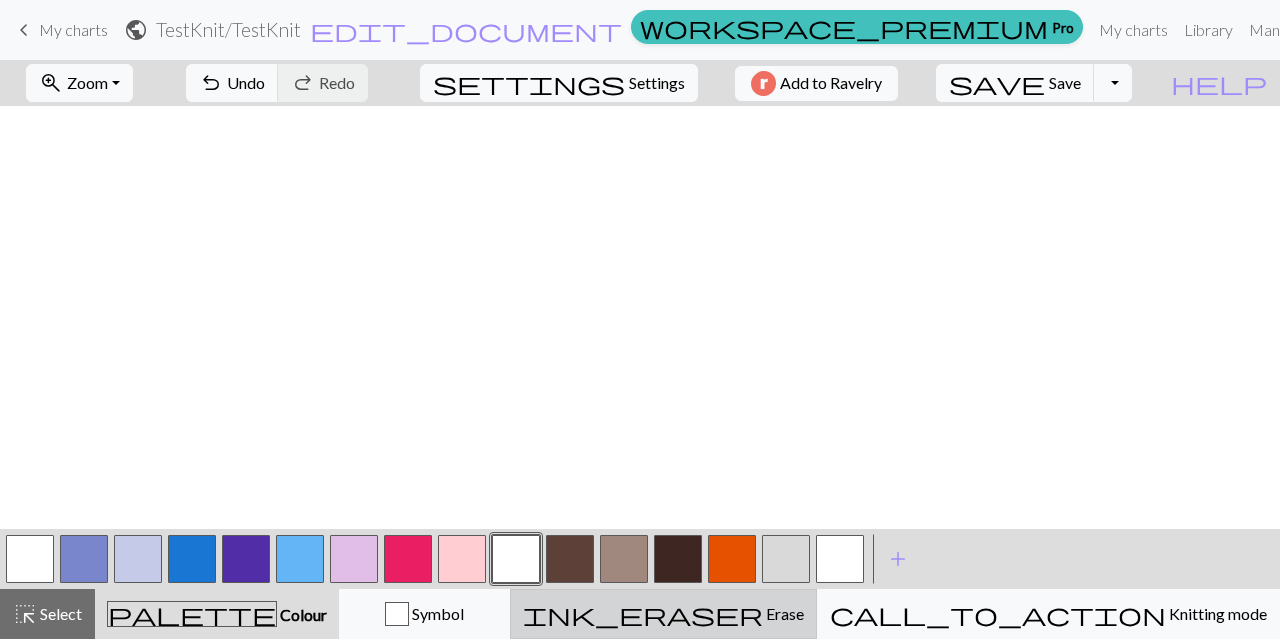 scroll, scrollTop: 436, scrollLeft: 0, axis: vertical 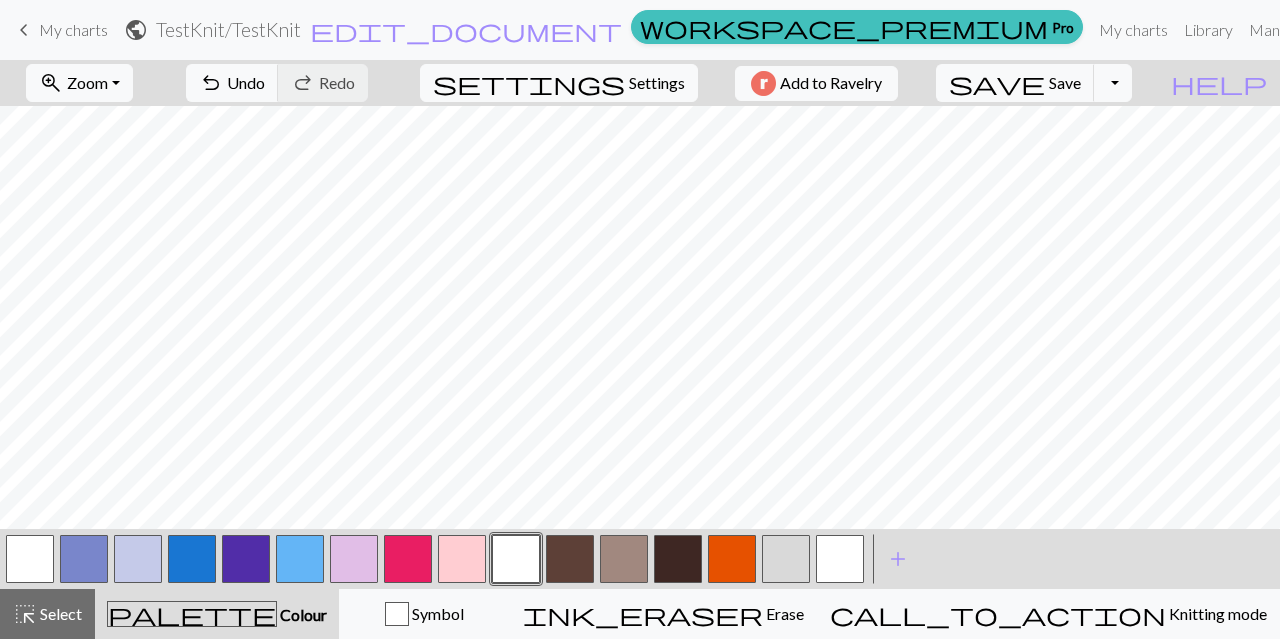 click at bounding box center (138, 559) 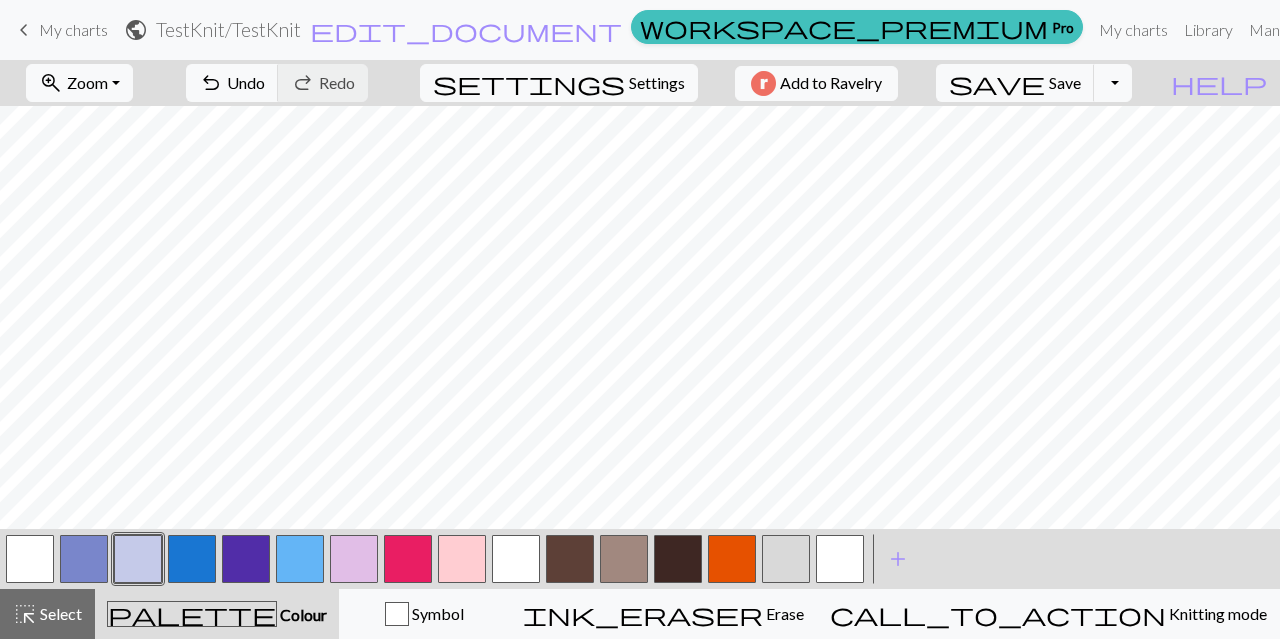 click at bounding box center [138, 559] 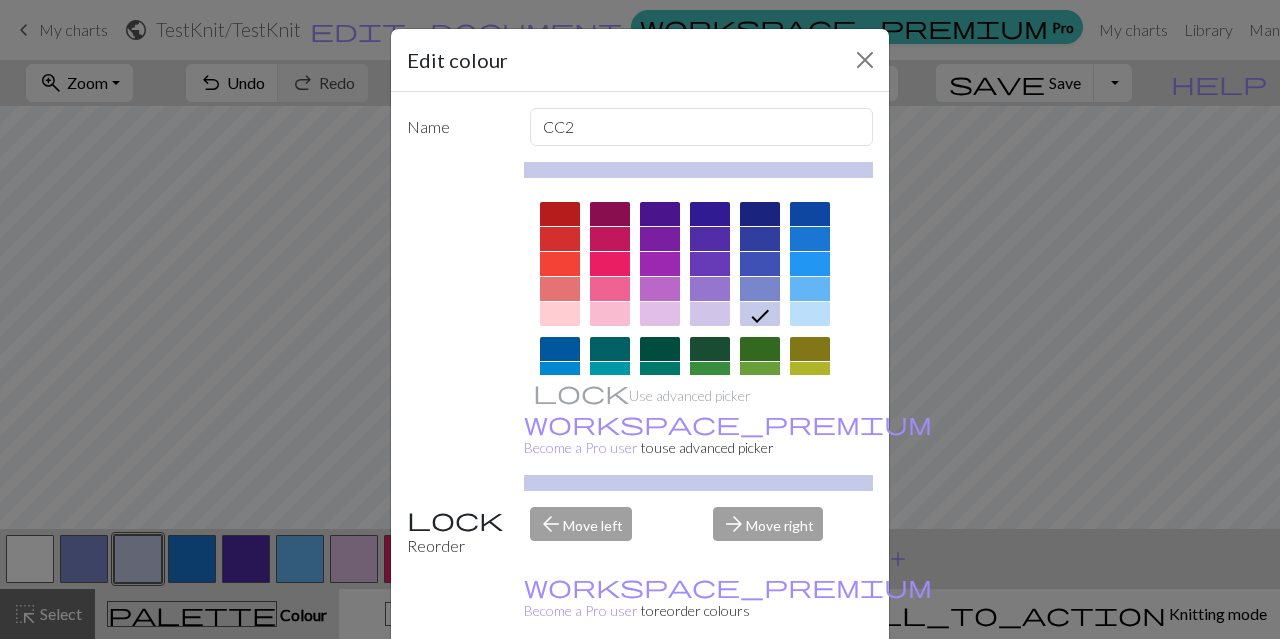 scroll, scrollTop: 46, scrollLeft: 0, axis: vertical 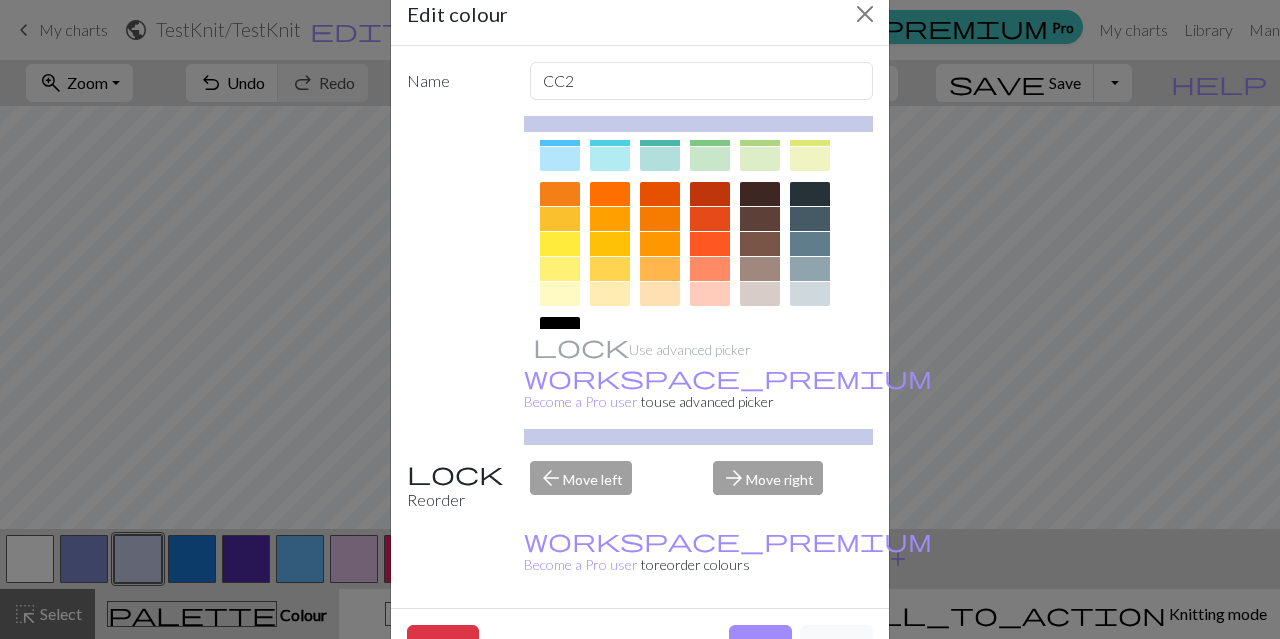 click at bounding box center [760, 269] 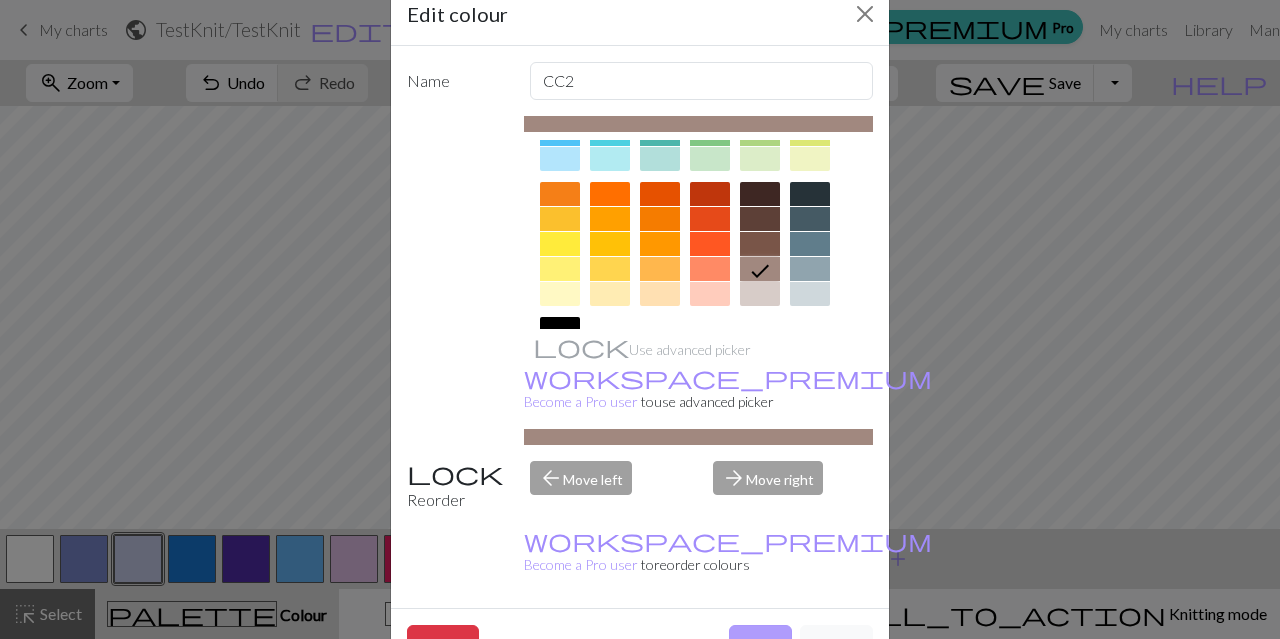 click on "Done" at bounding box center [760, 644] 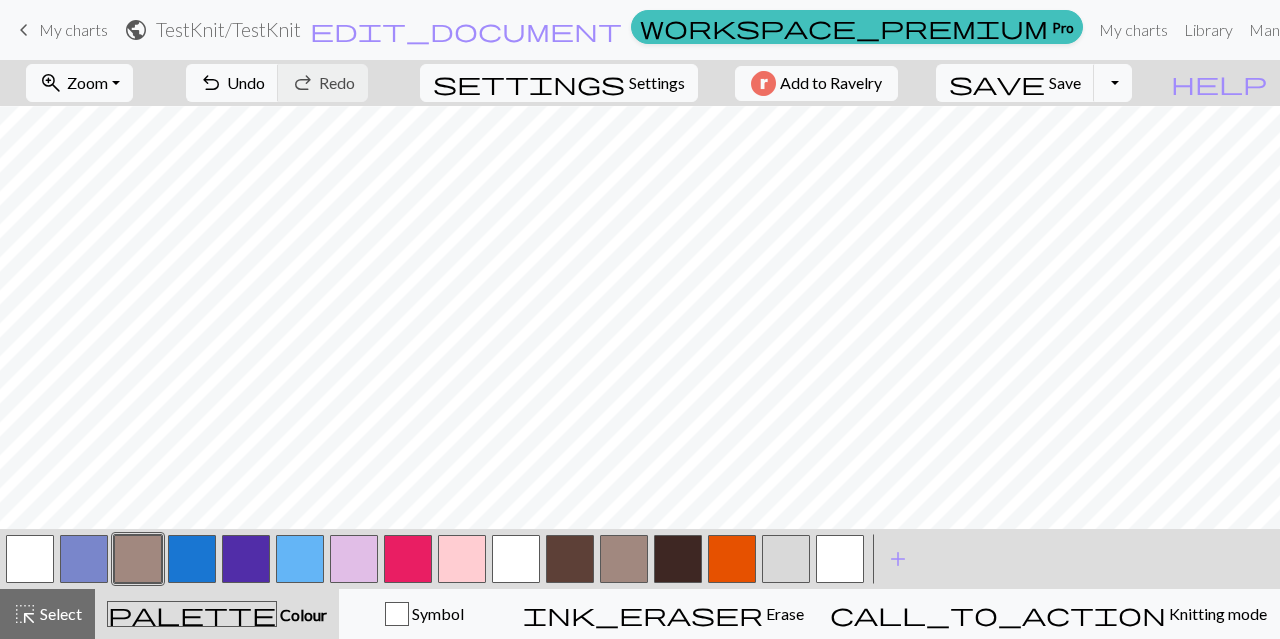 scroll, scrollTop: 436, scrollLeft: 0, axis: vertical 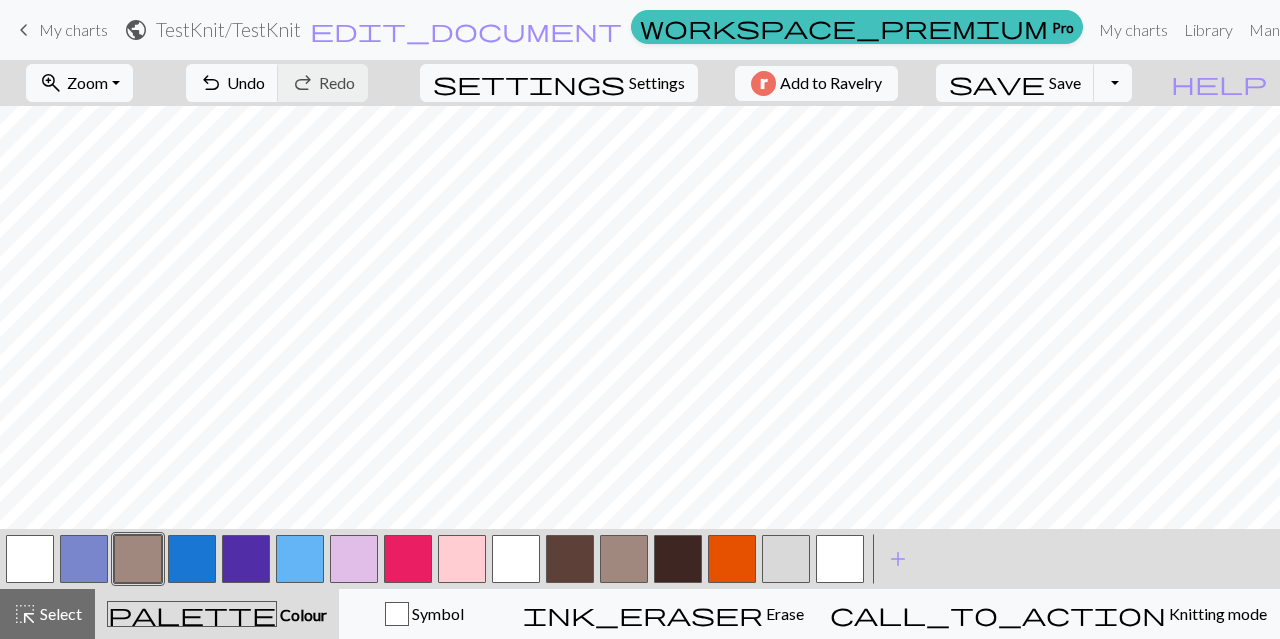 click at bounding box center [192, 559] 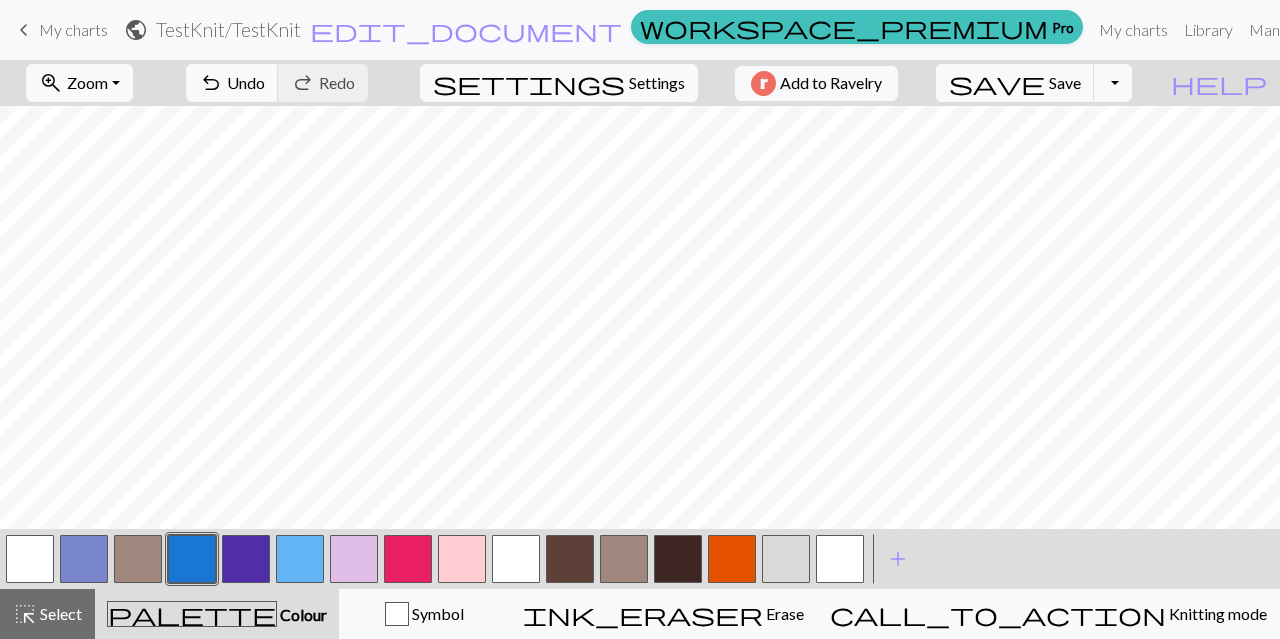 click at bounding box center (192, 559) 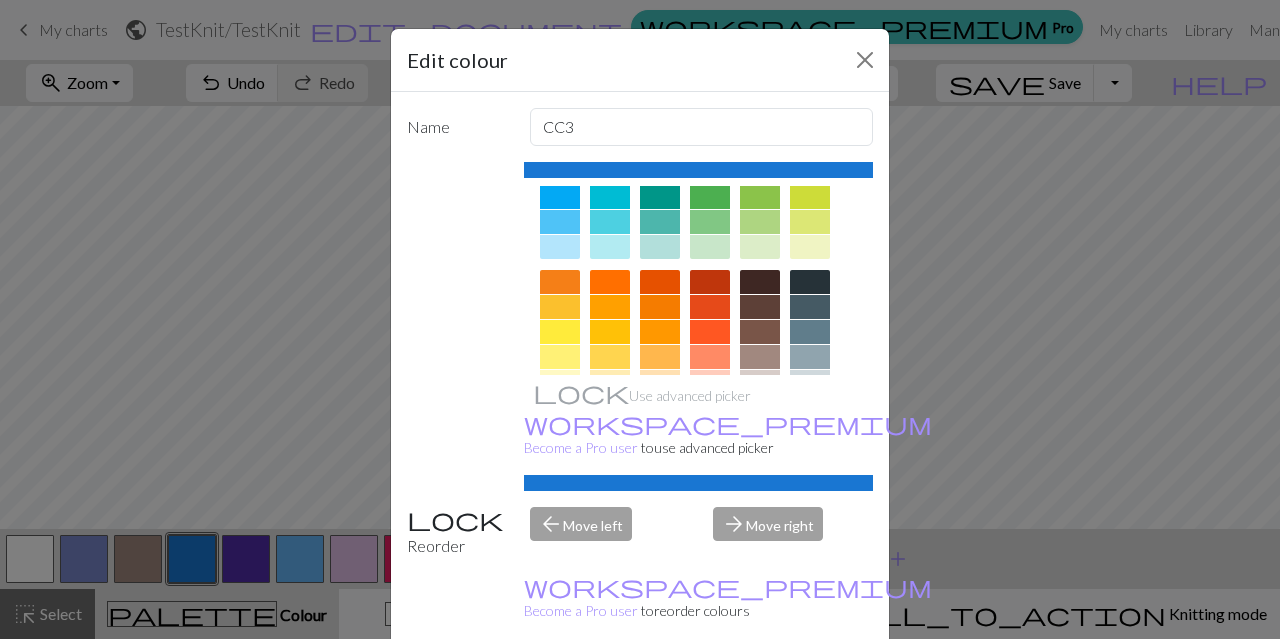 scroll, scrollTop: 204, scrollLeft: 0, axis: vertical 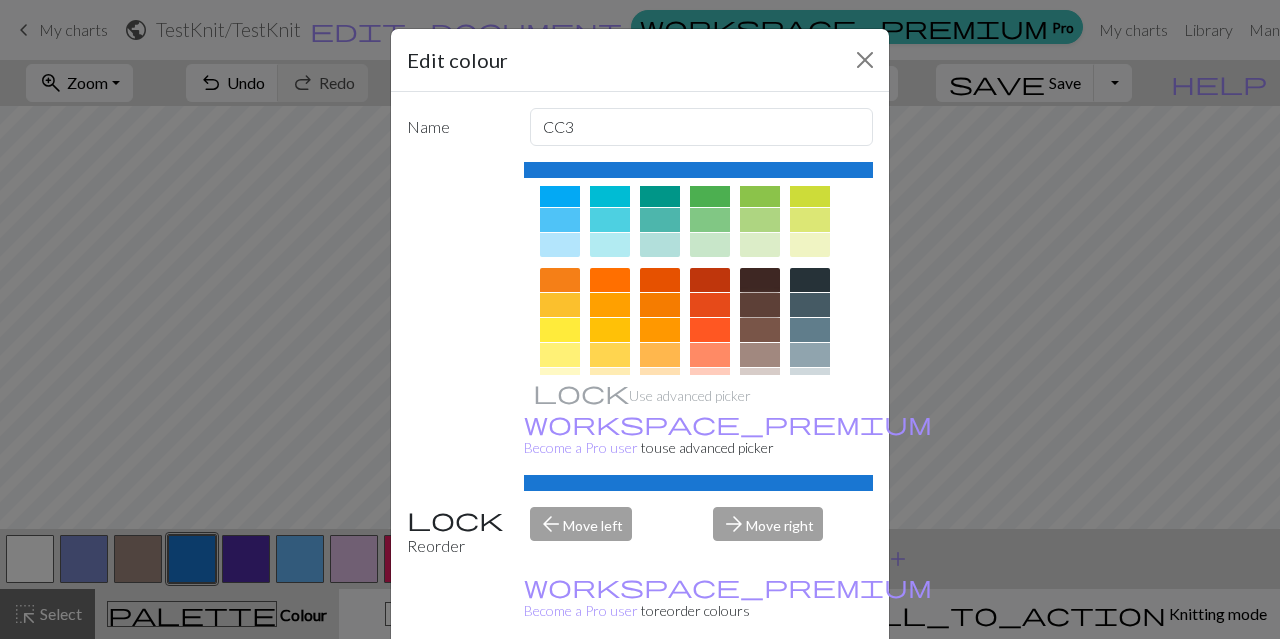 click at bounding box center [760, 305] 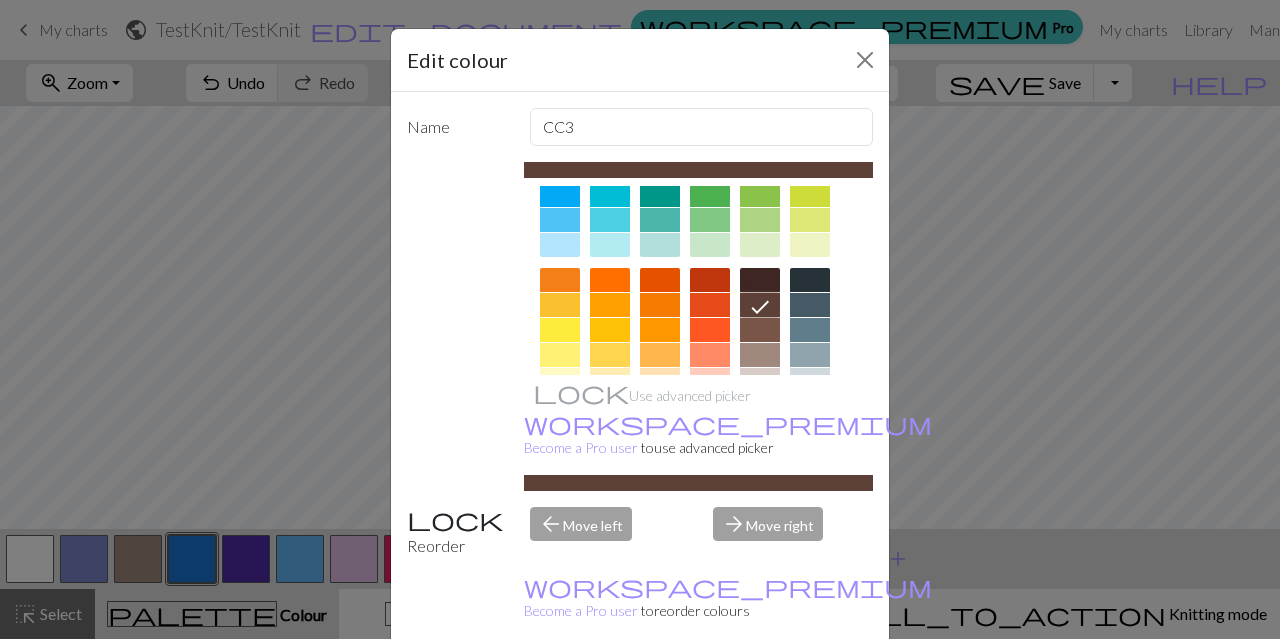 click on "Done" at bounding box center (760, 690) 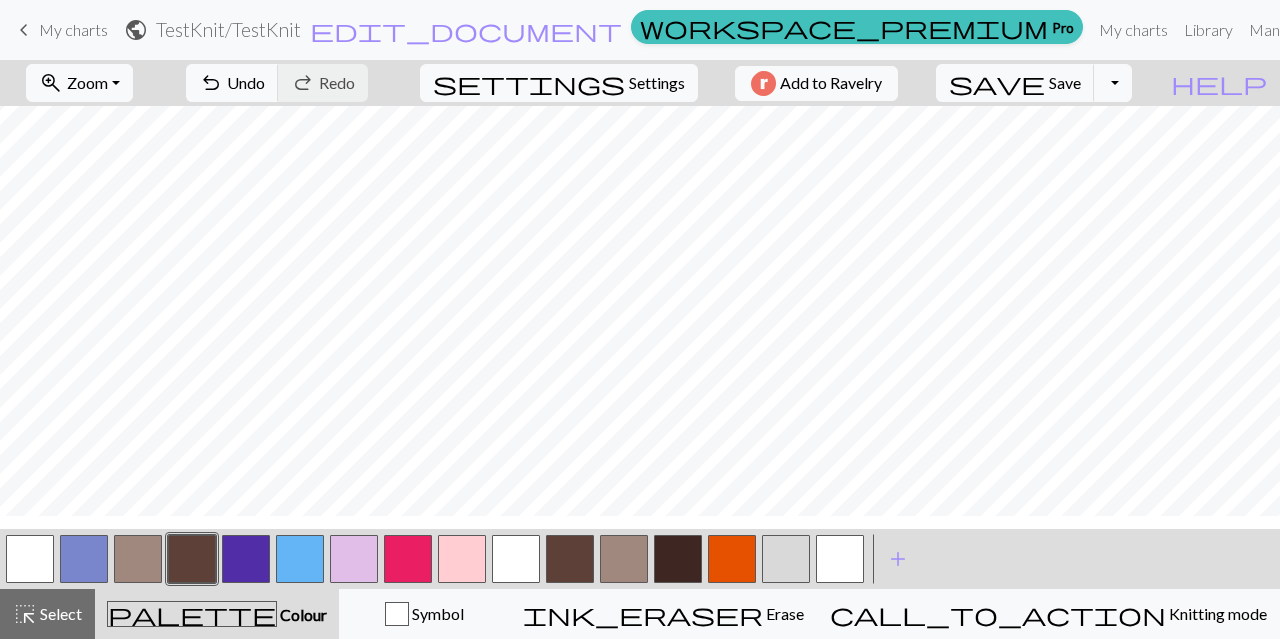 scroll, scrollTop: 0, scrollLeft: 0, axis: both 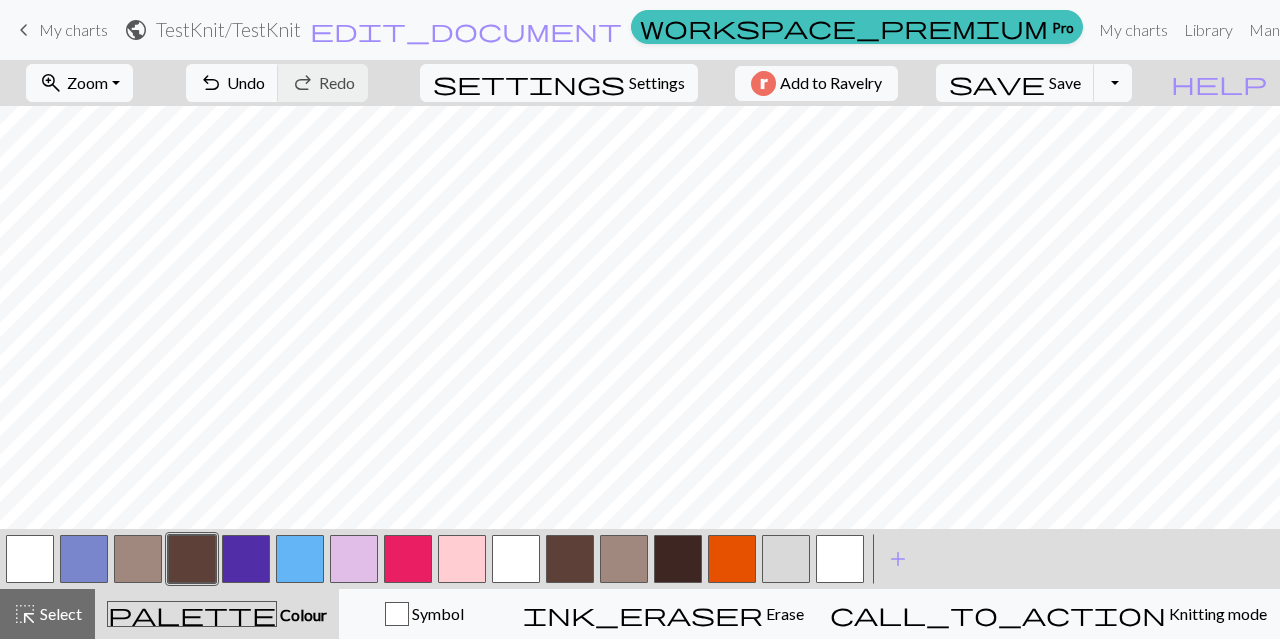 click at bounding box center [408, 559] 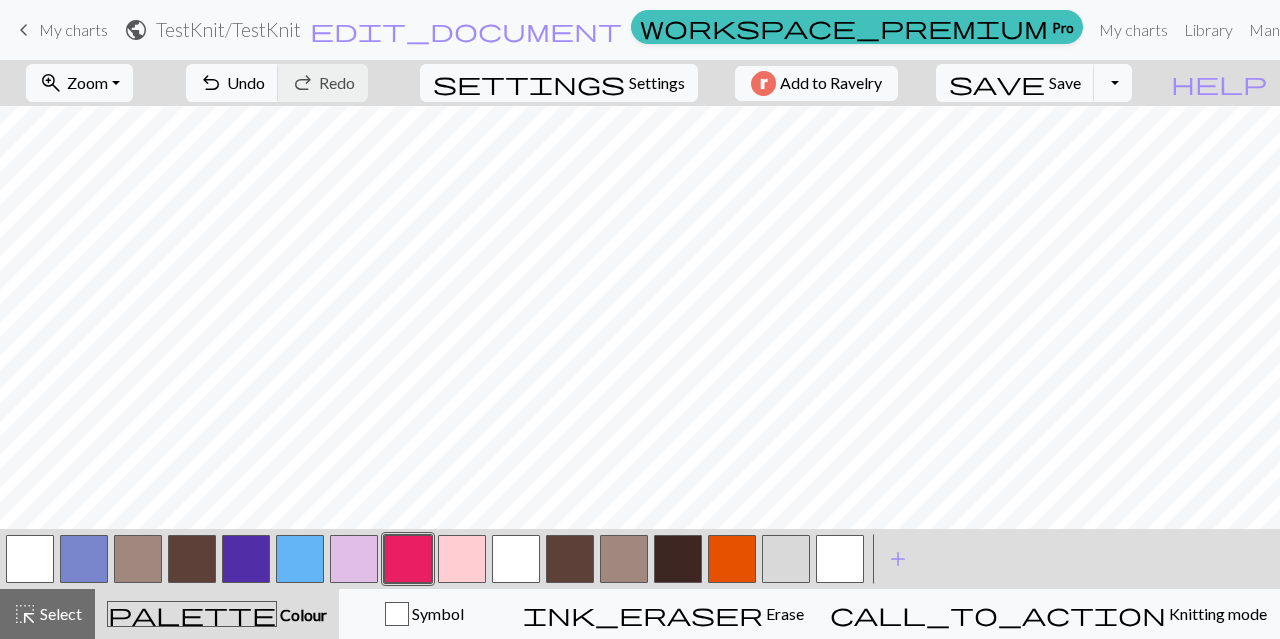 click at bounding box center [408, 559] 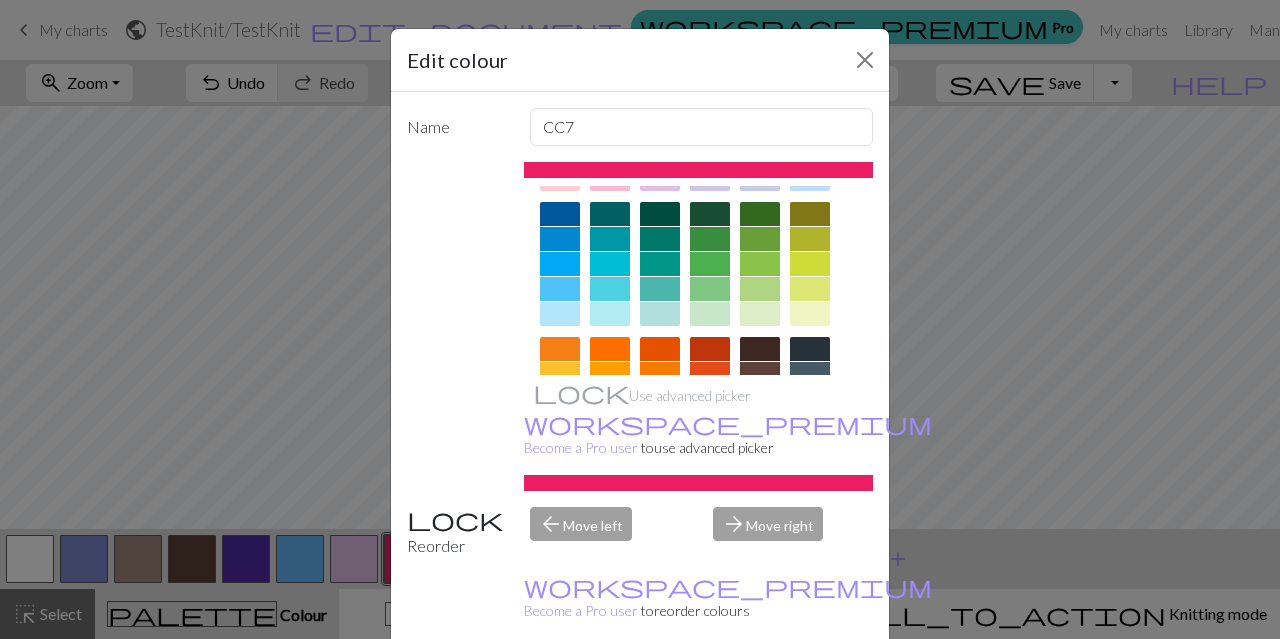 scroll, scrollTop: 146, scrollLeft: 0, axis: vertical 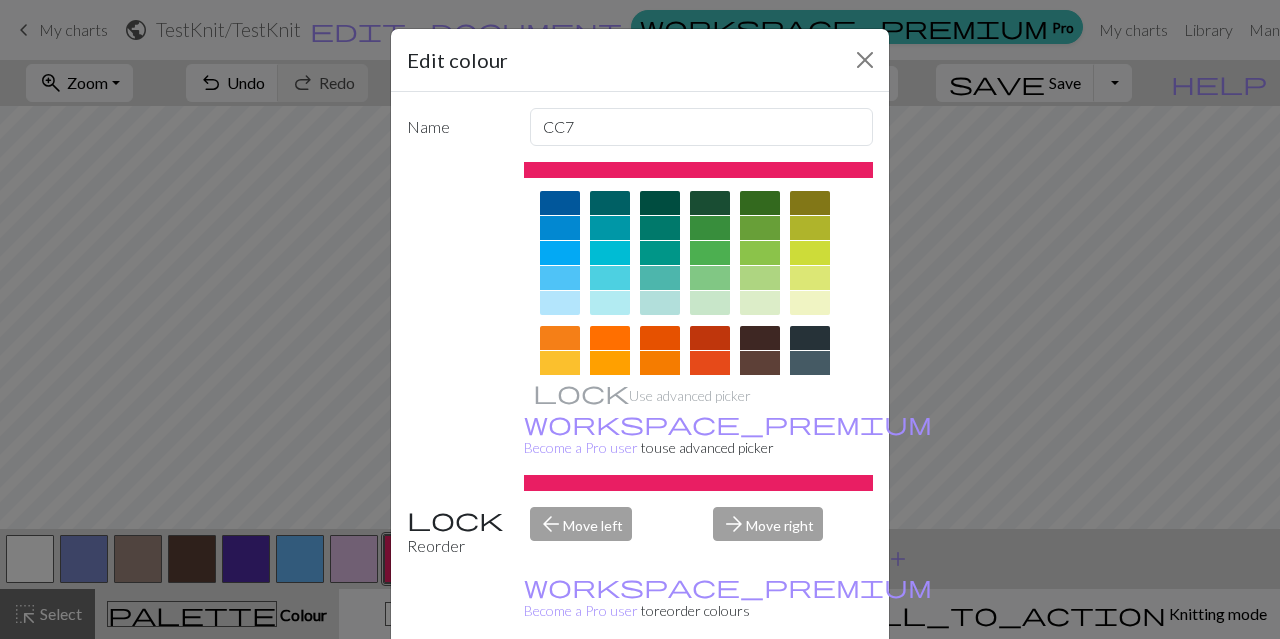 click at bounding box center (610, 338) 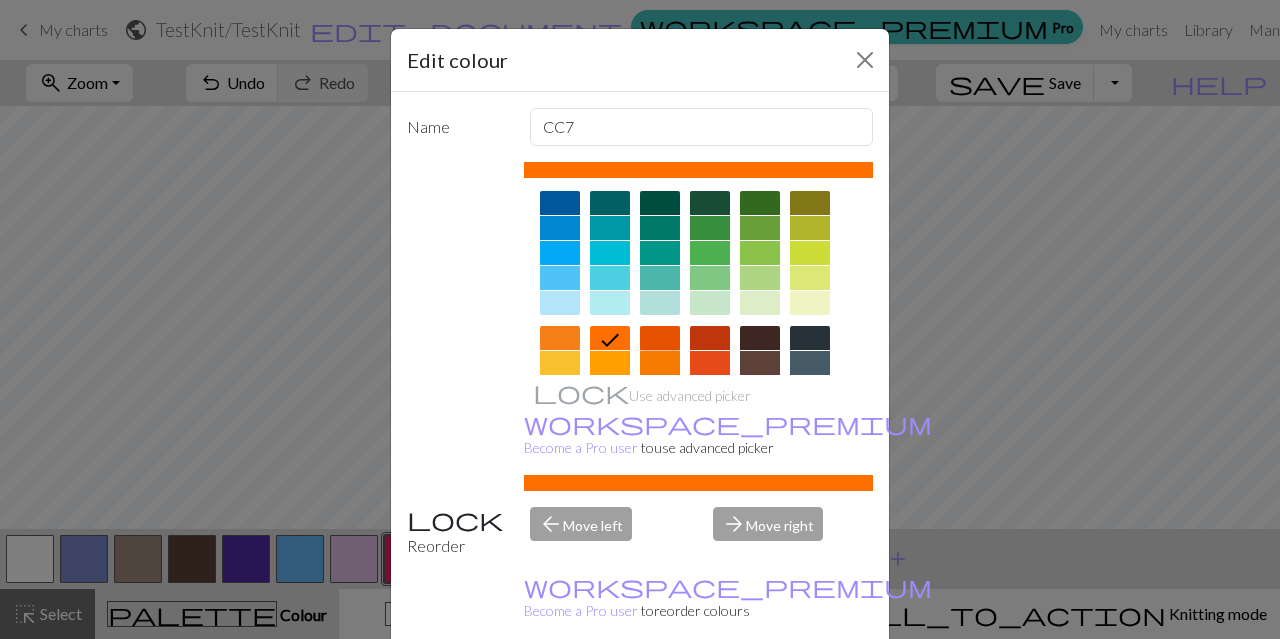 click at bounding box center (660, 338) 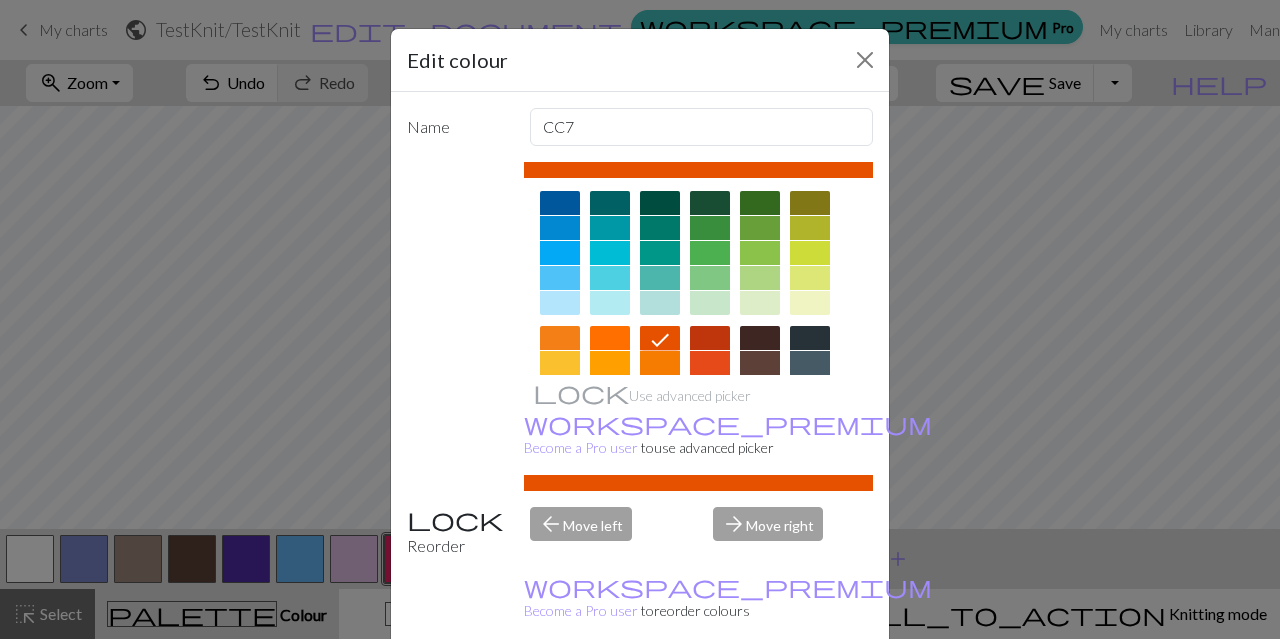 click on "Done" at bounding box center (760, 690) 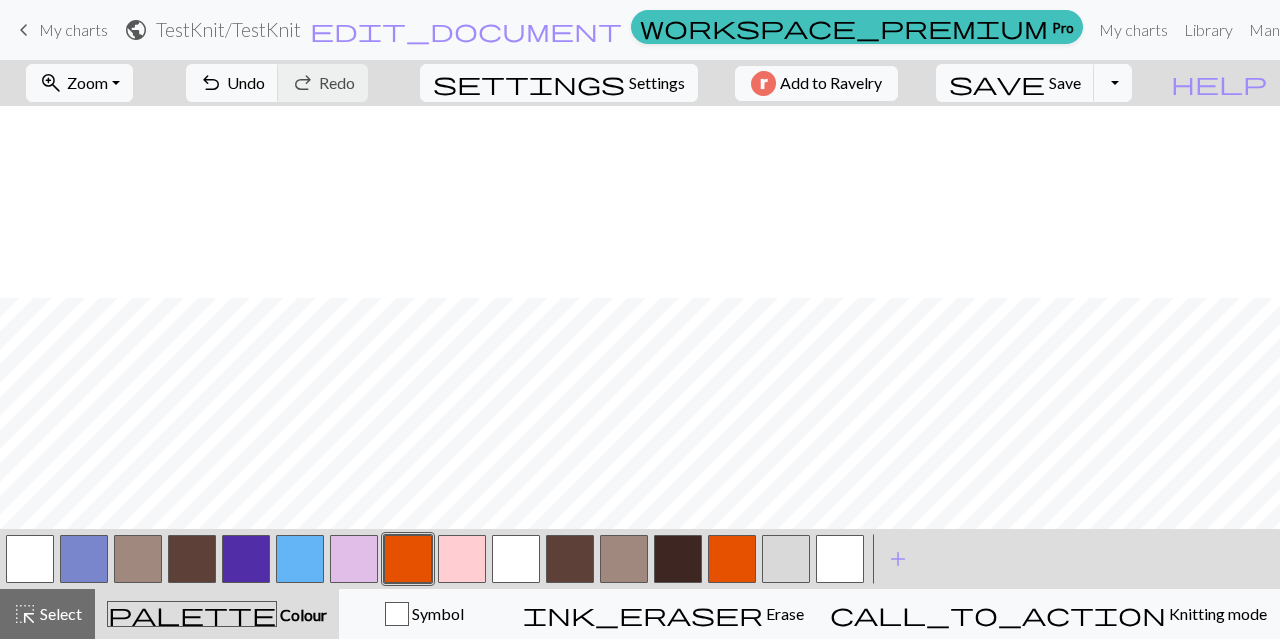 scroll, scrollTop: 436, scrollLeft: 0, axis: vertical 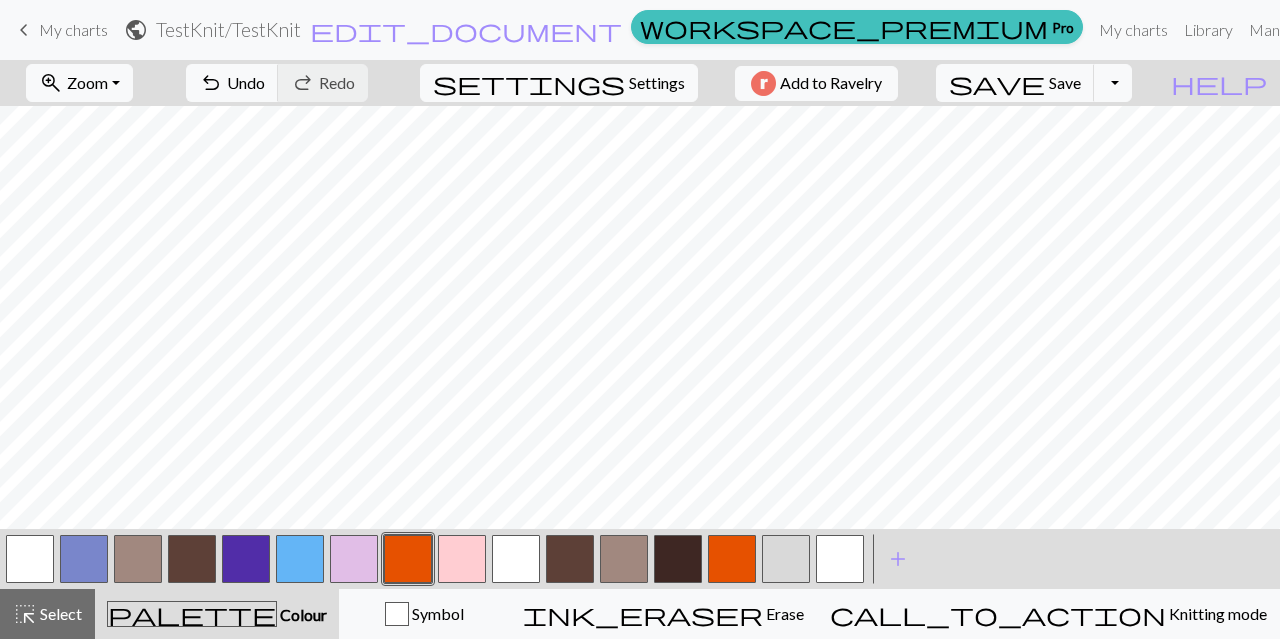 click at bounding box center (354, 559) 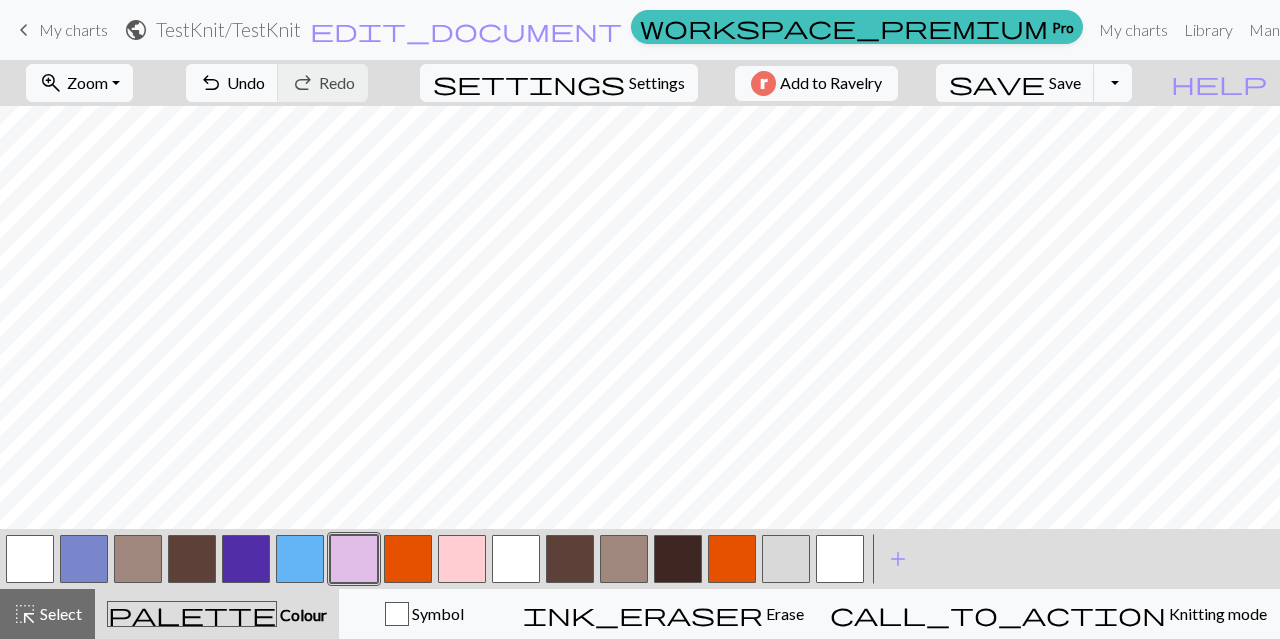 click at bounding box center (354, 559) 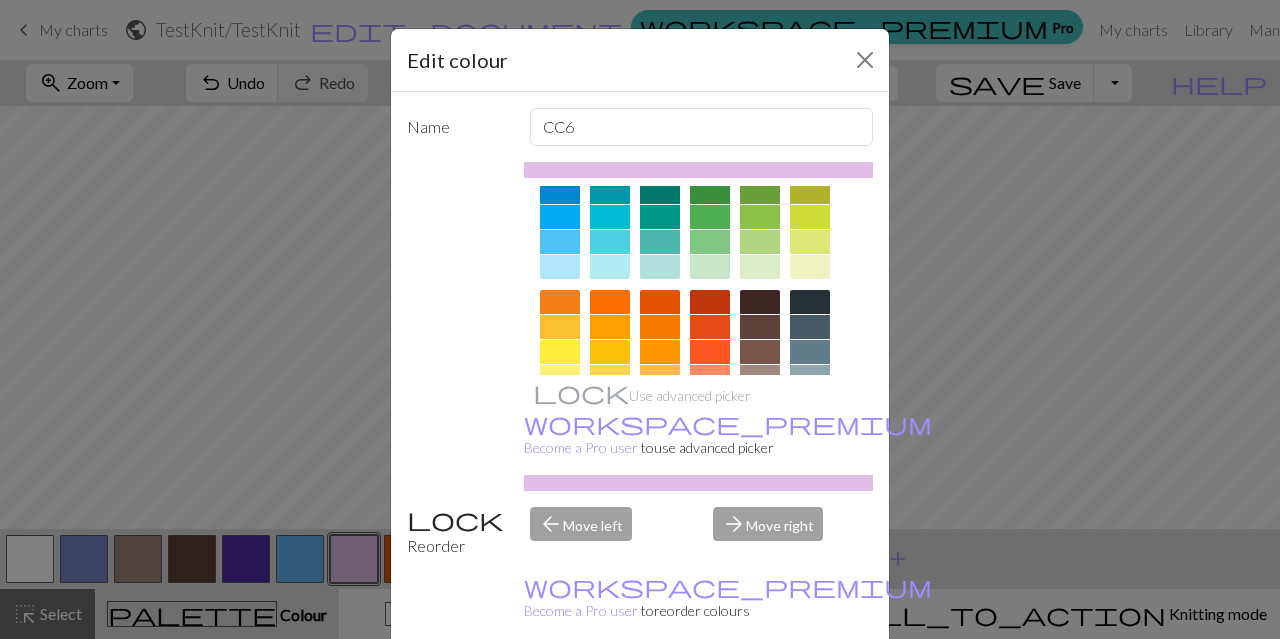 scroll, scrollTop: 378, scrollLeft: 0, axis: vertical 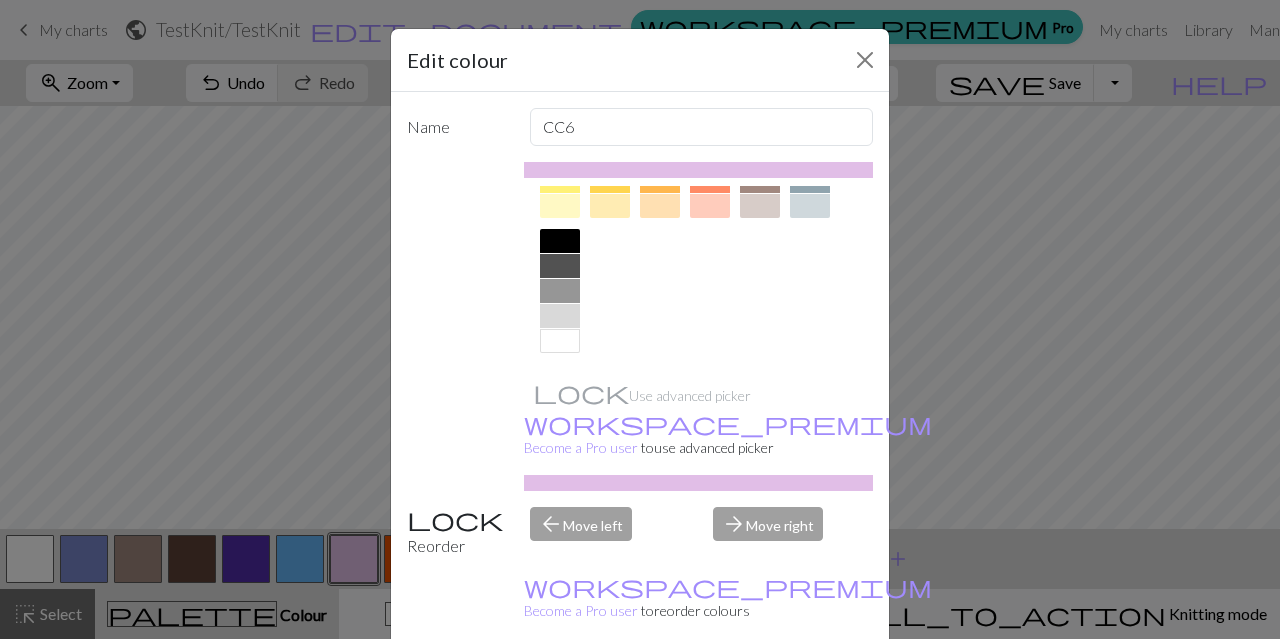 click at bounding box center [560, 316] 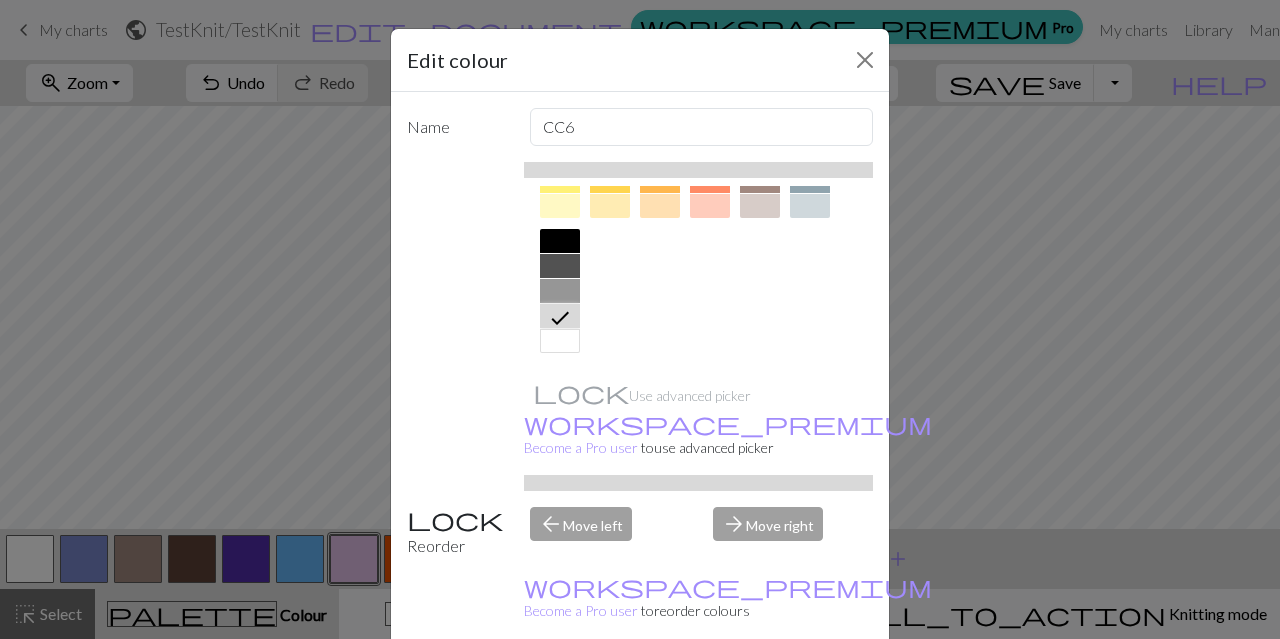 click on "Done" at bounding box center [760, 690] 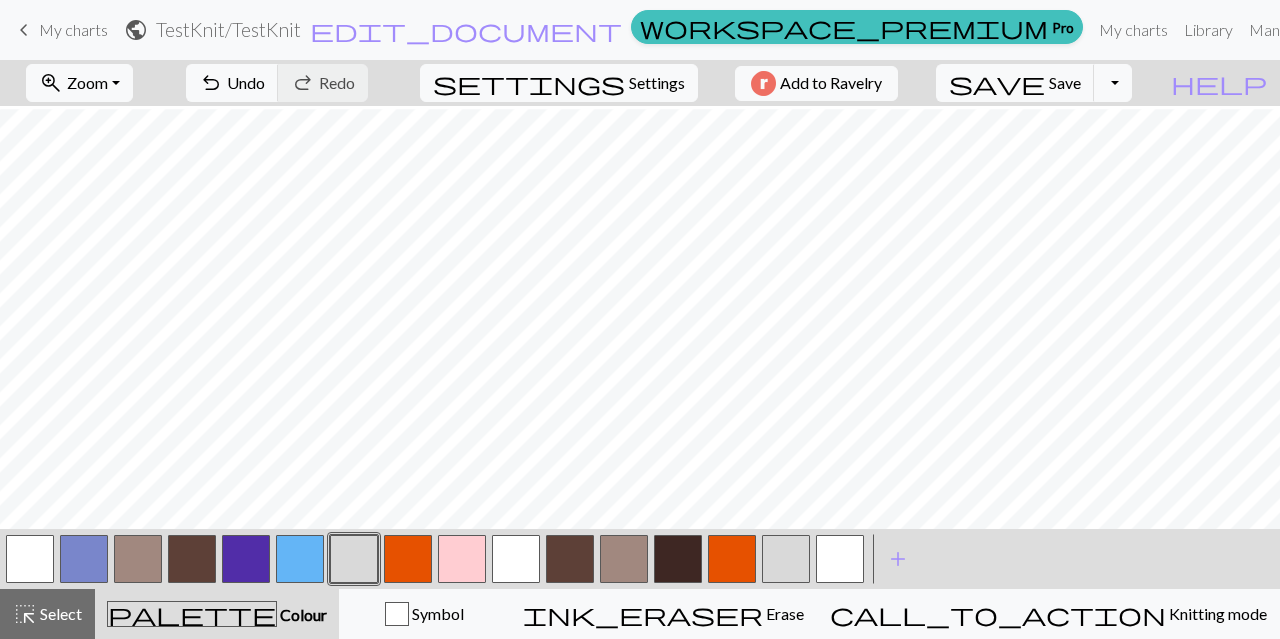 scroll, scrollTop: 3, scrollLeft: 0, axis: vertical 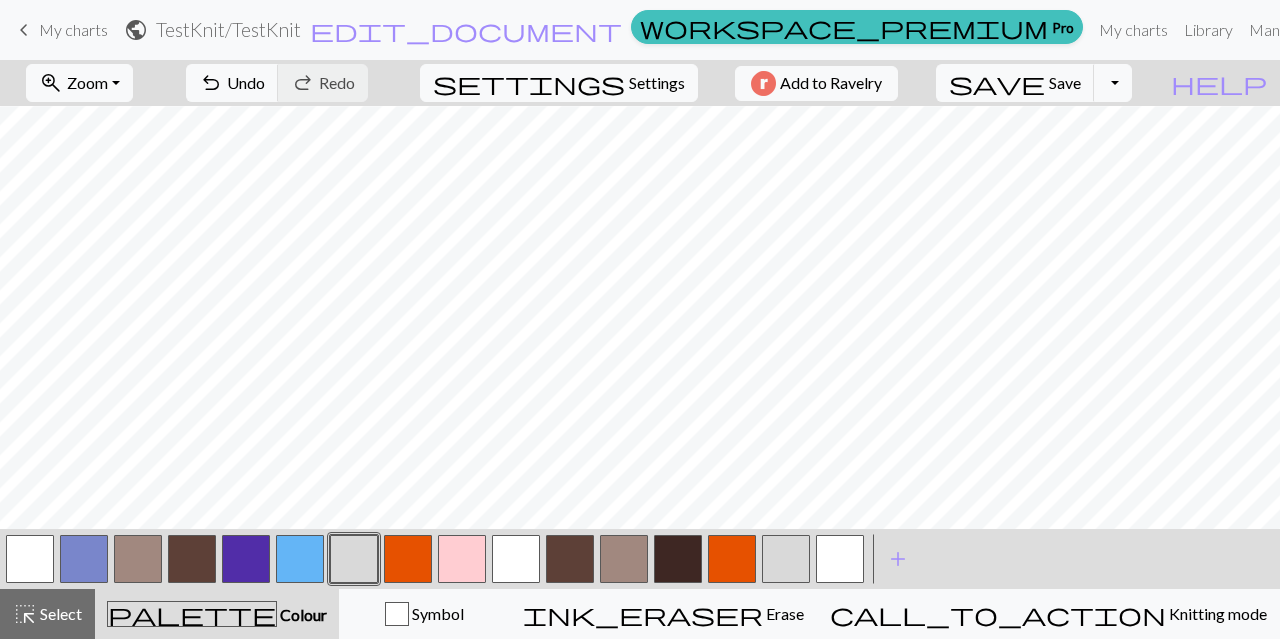 click at bounding box center (84, 559) 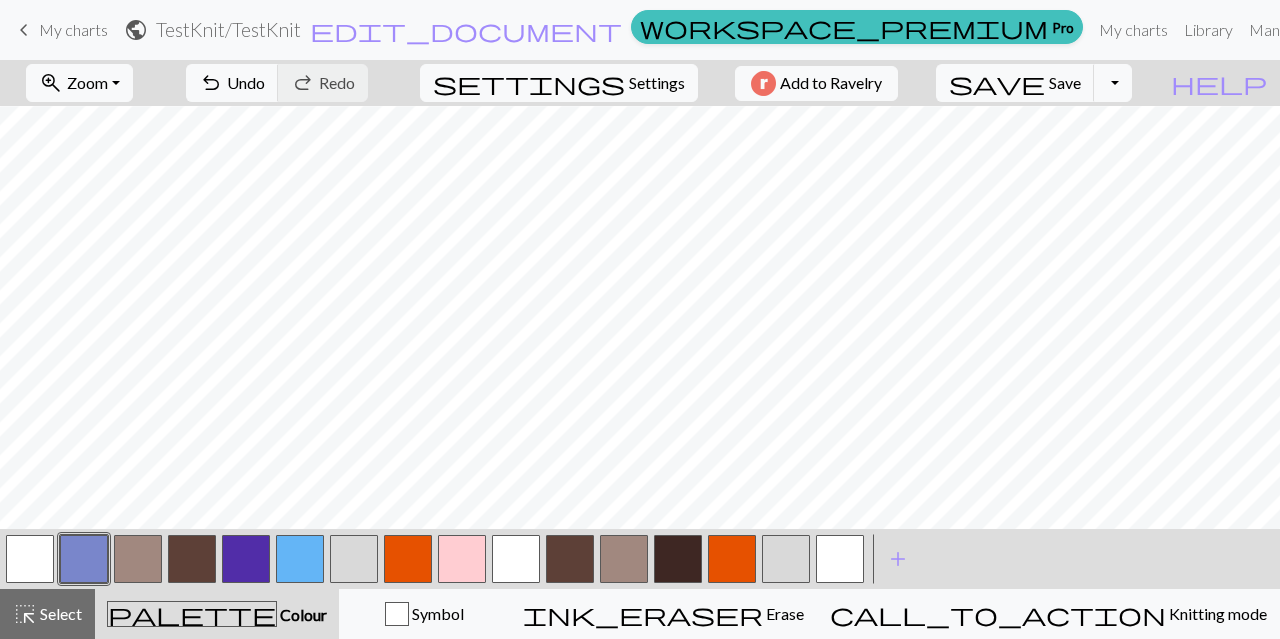 click at bounding box center [84, 559] 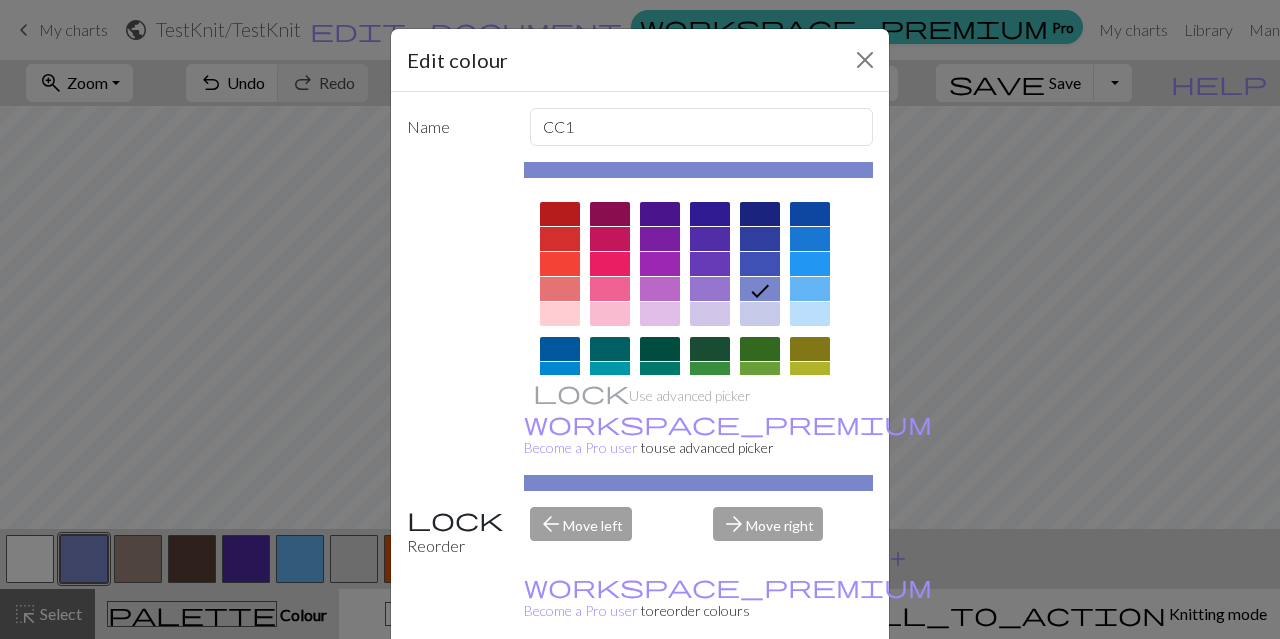 scroll, scrollTop: 378, scrollLeft: 0, axis: vertical 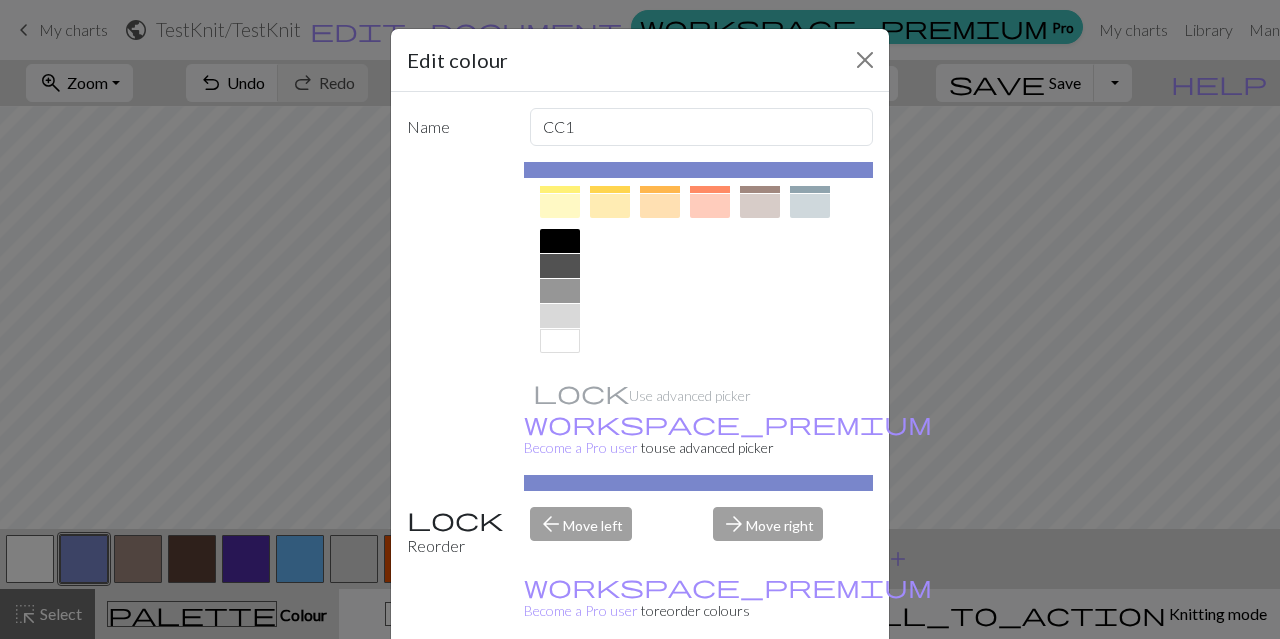 click at bounding box center [560, 316] 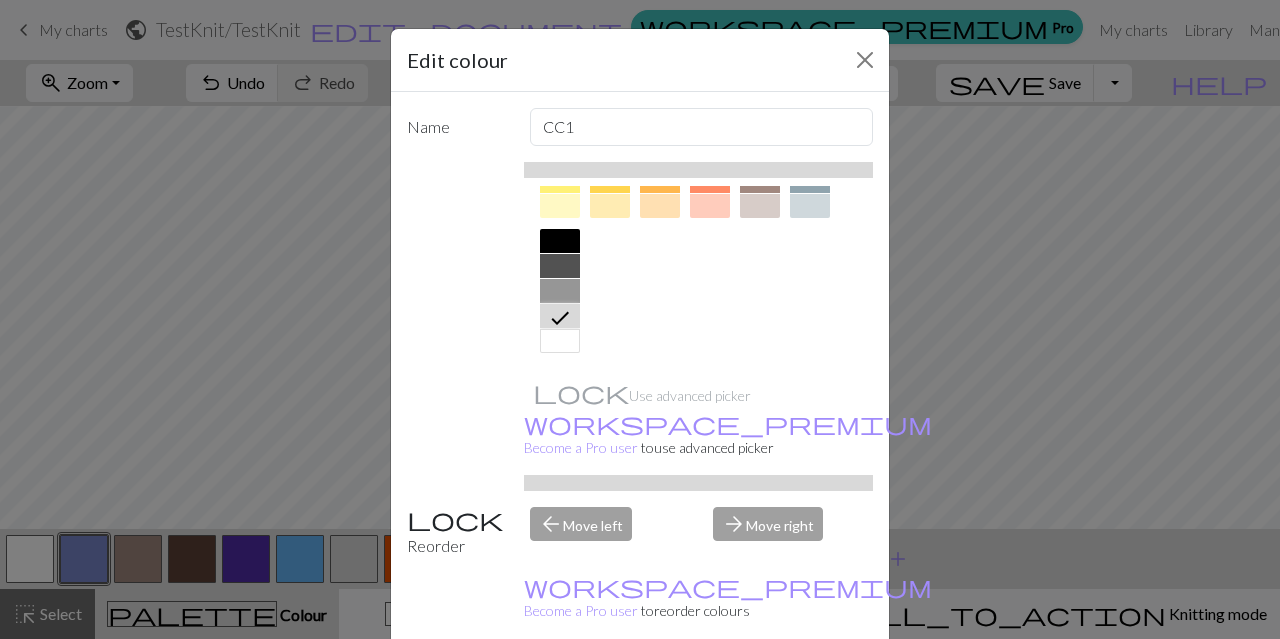 click on "Done" at bounding box center [760, 690] 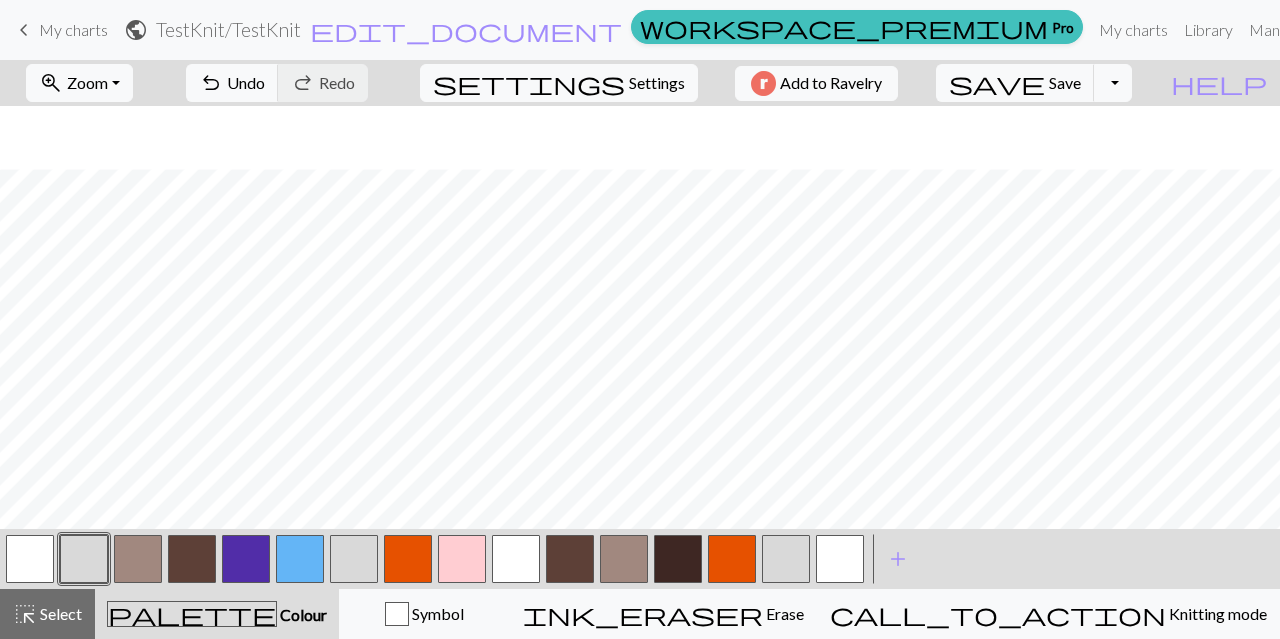 scroll, scrollTop: 436, scrollLeft: 0, axis: vertical 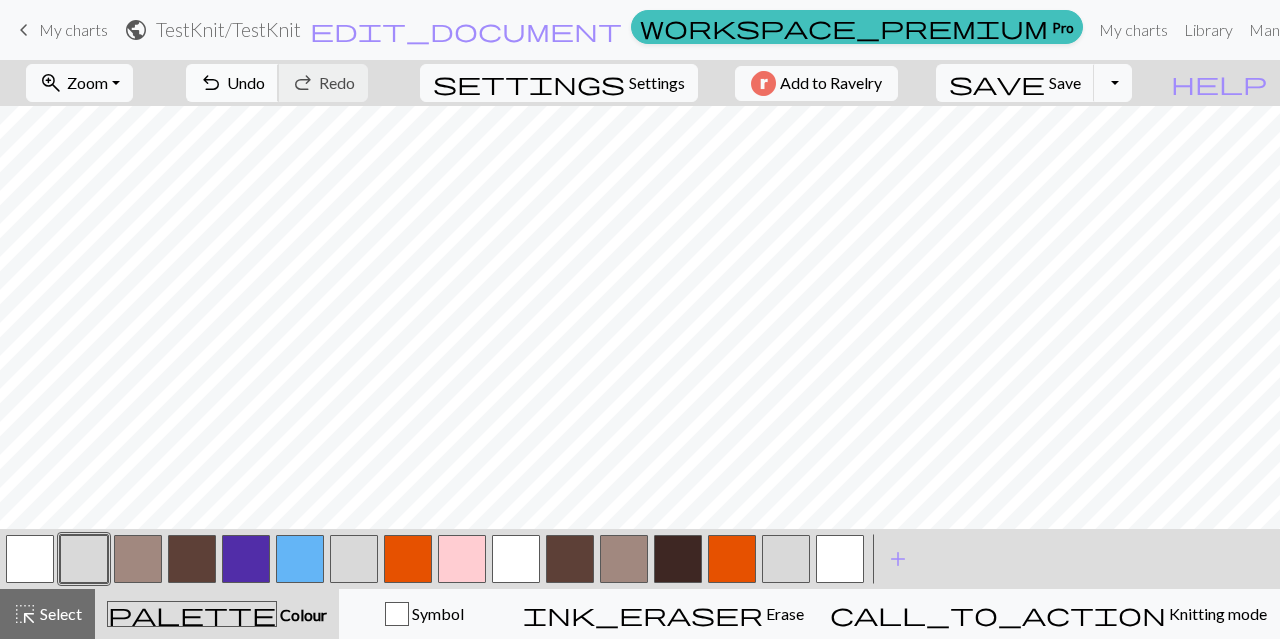 click on "undo Undo Undo" at bounding box center [232, 83] 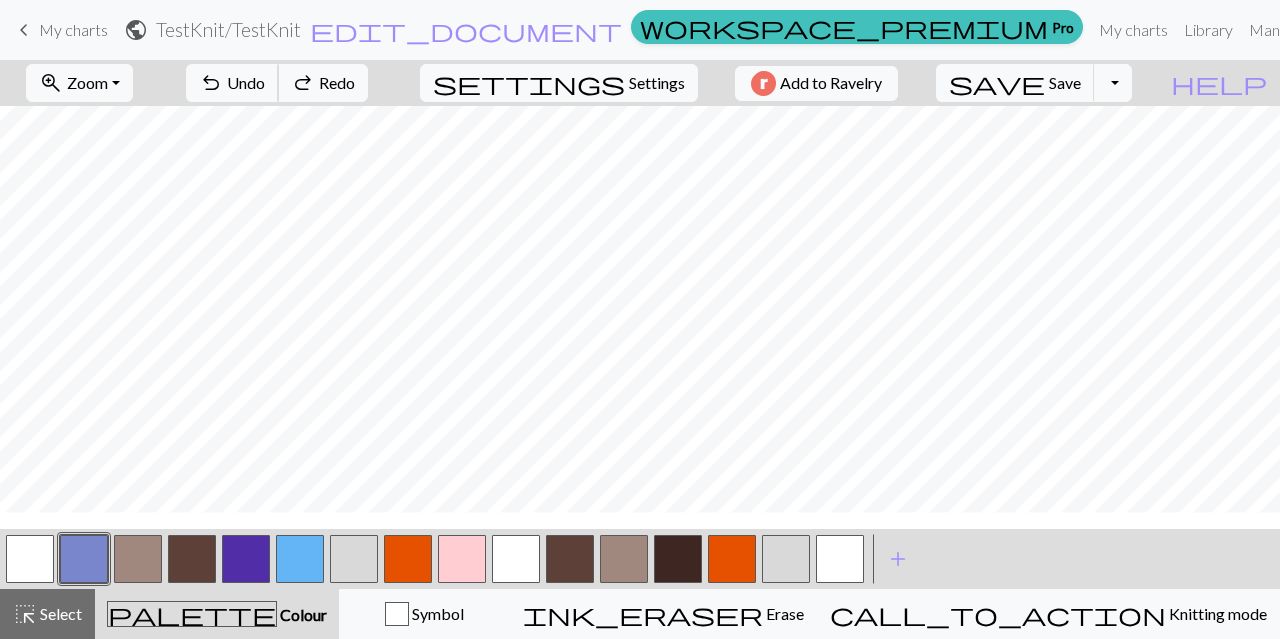 scroll, scrollTop: 107, scrollLeft: 0, axis: vertical 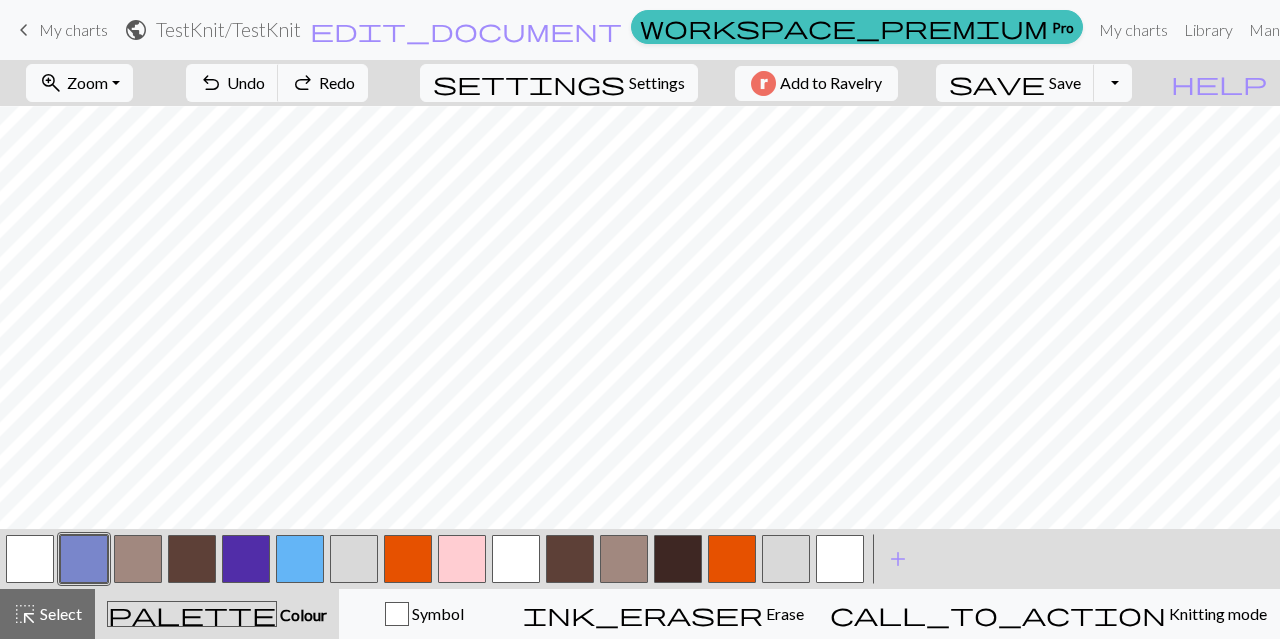 click at bounding box center [246, 559] 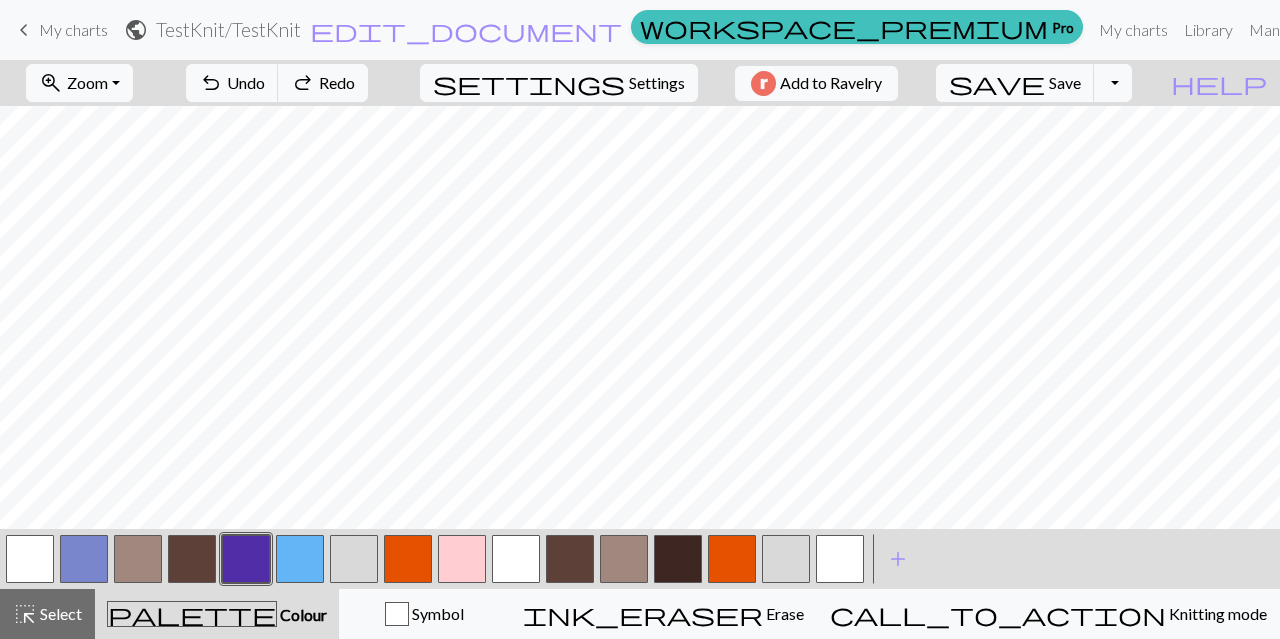click at bounding box center [246, 559] 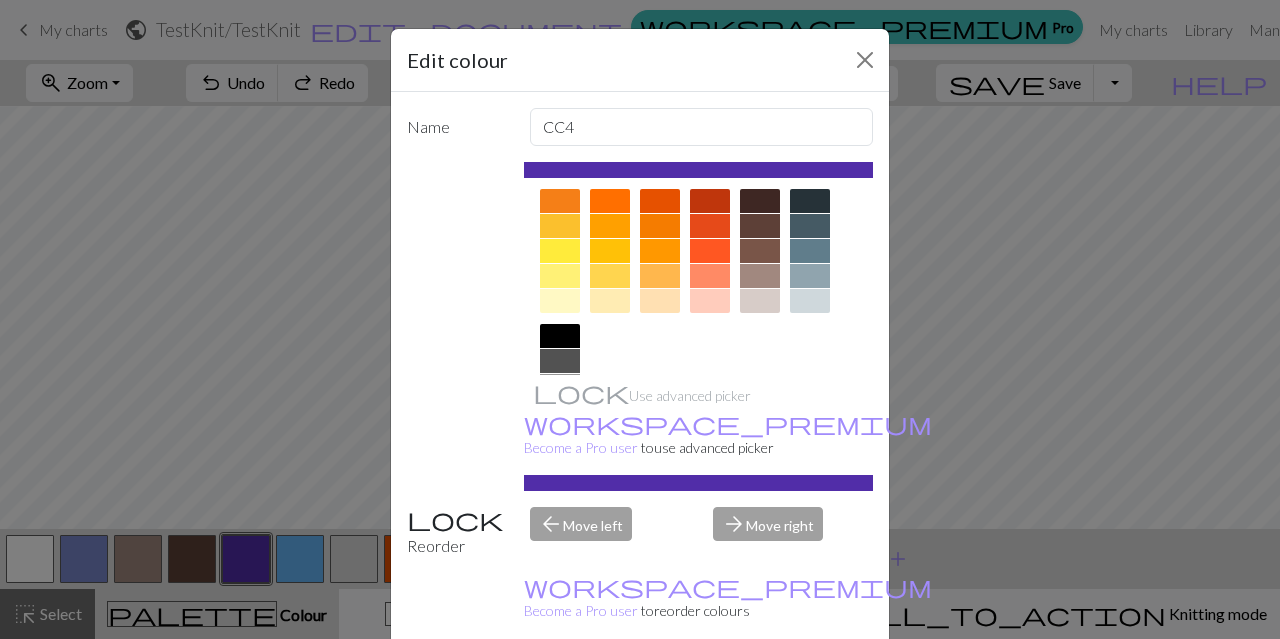scroll, scrollTop: 235, scrollLeft: 0, axis: vertical 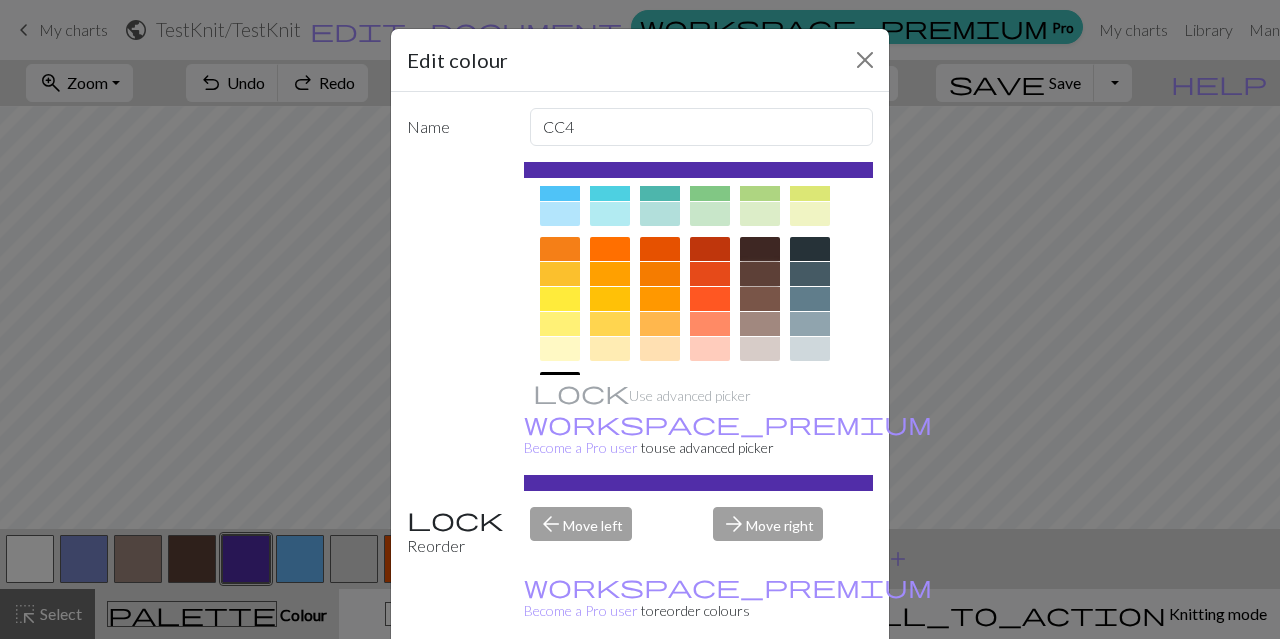 click at bounding box center [760, 274] 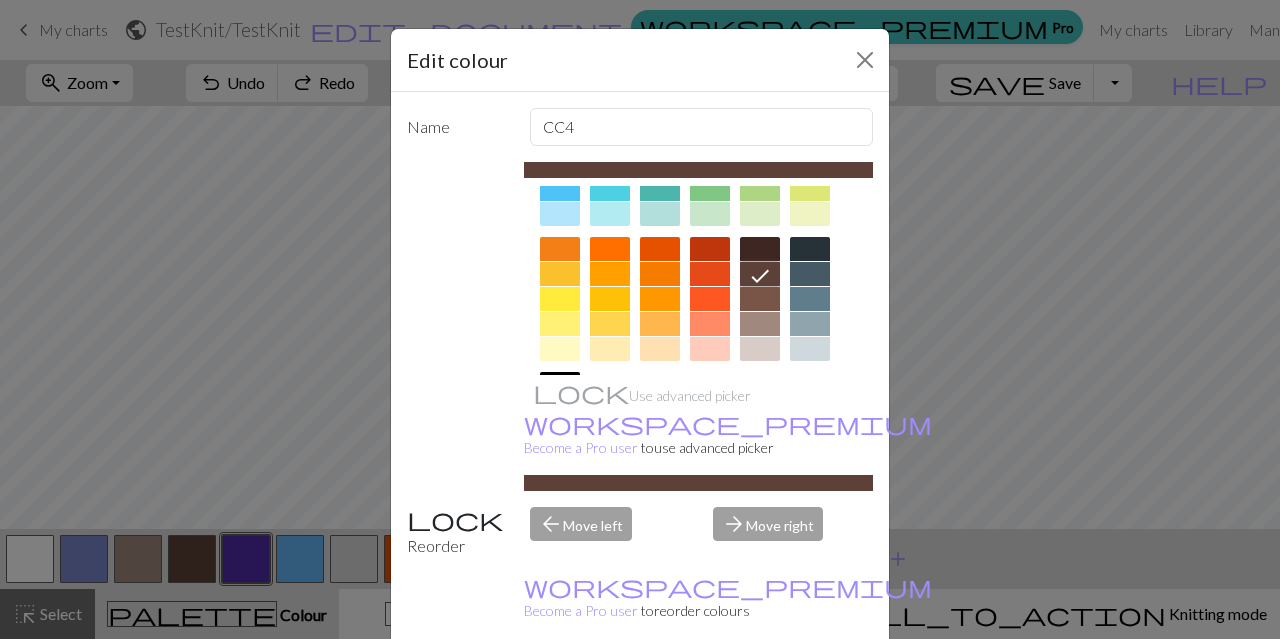 click on "Done" at bounding box center (760, 690) 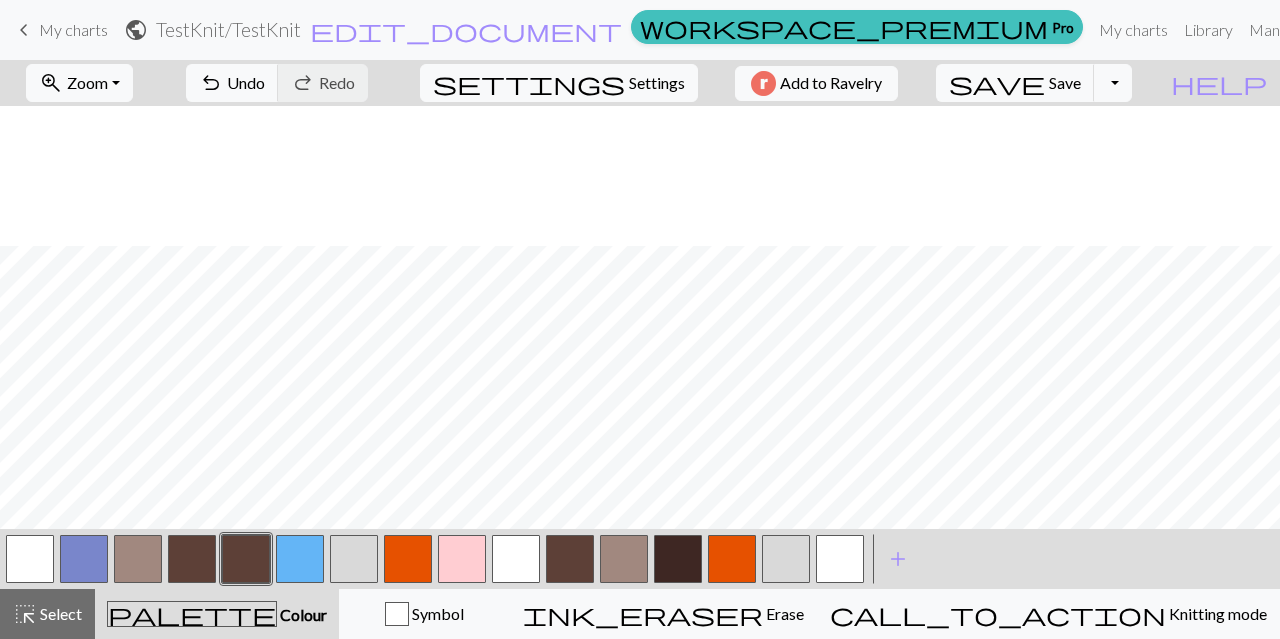 scroll, scrollTop: 436, scrollLeft: 0, axis: vertical 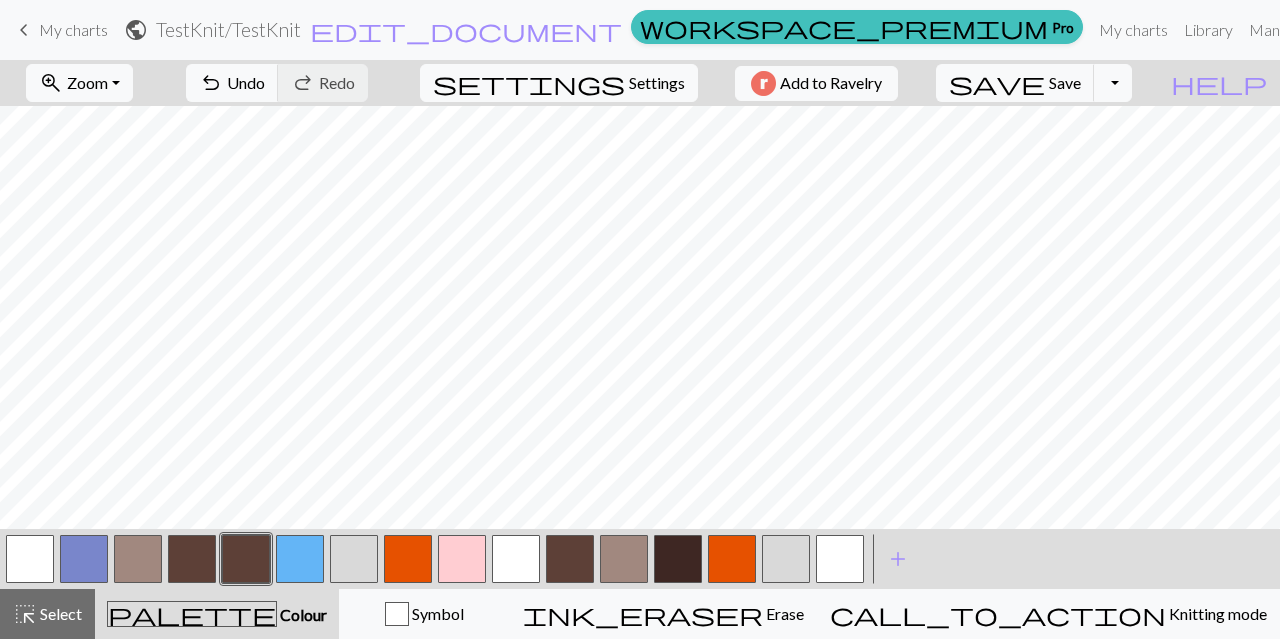 click at bounding box center (138, 559) 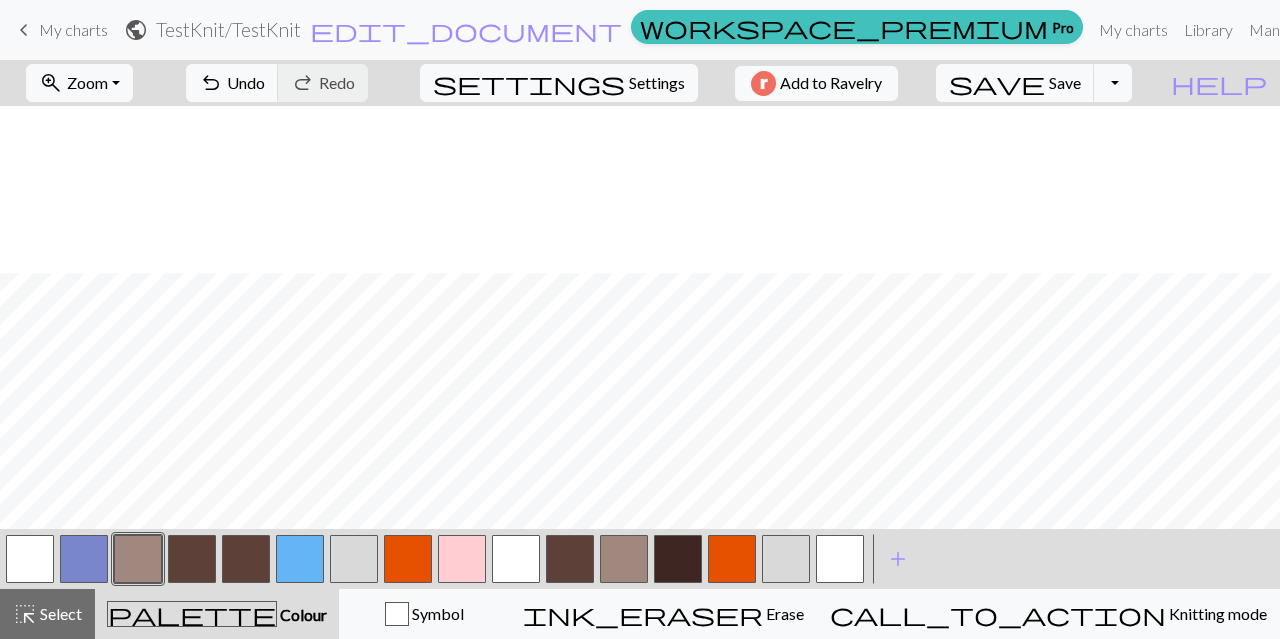scroll, scrollTop: 170, scrollLeft: 0, axis: vertical 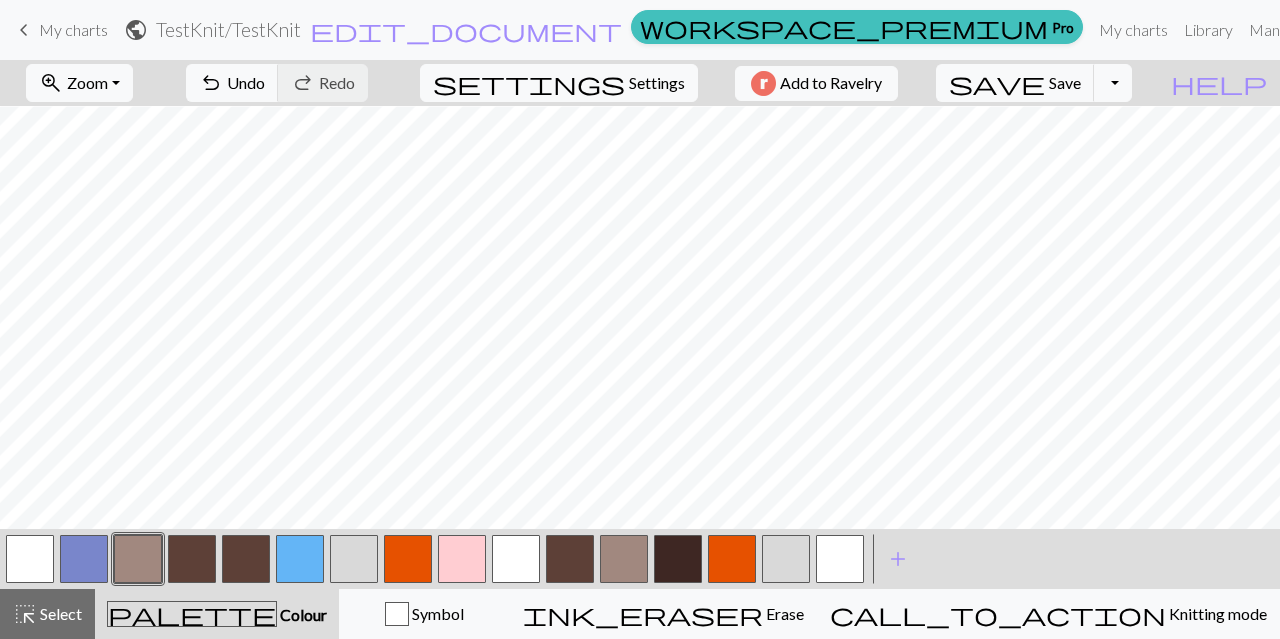 click at bounding box center [84, 559] 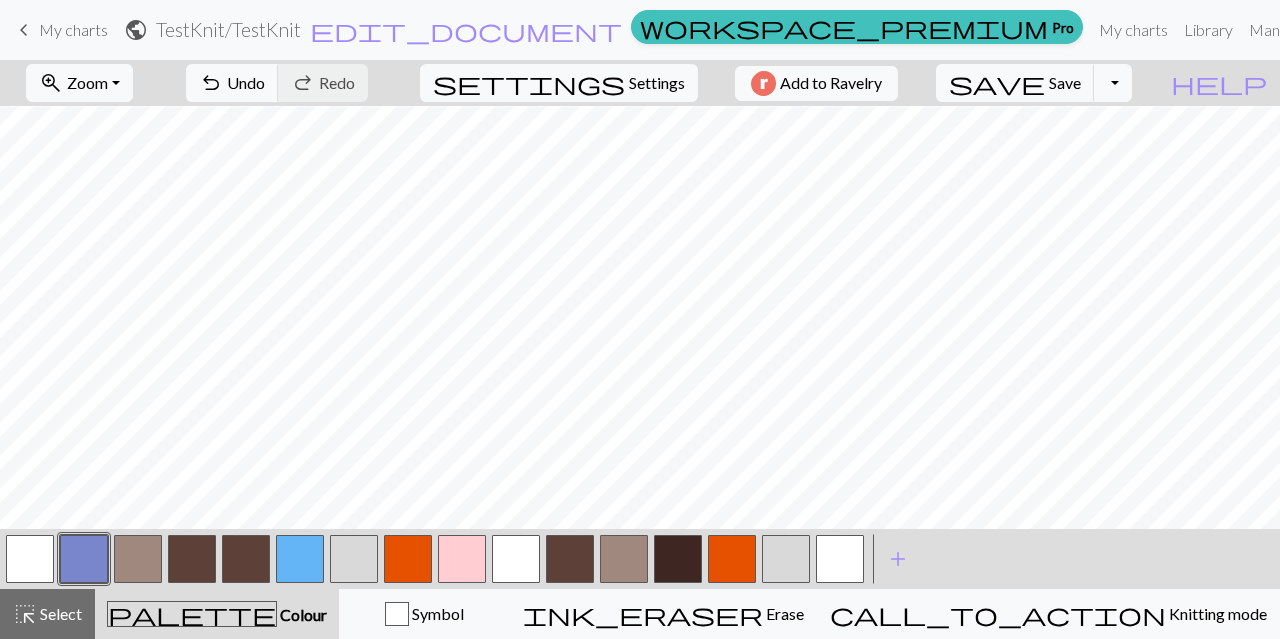 click at bounding box center [84, 559] 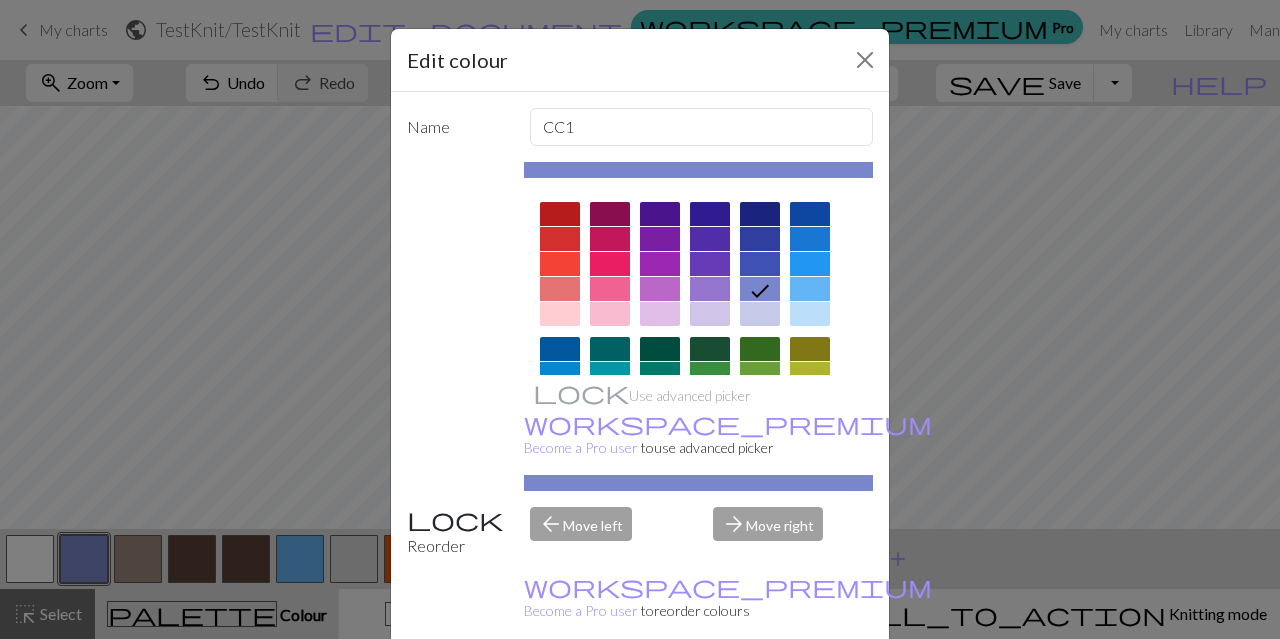 scroll, scrollTop: 378, scrollLeft: 0, axis: vertical 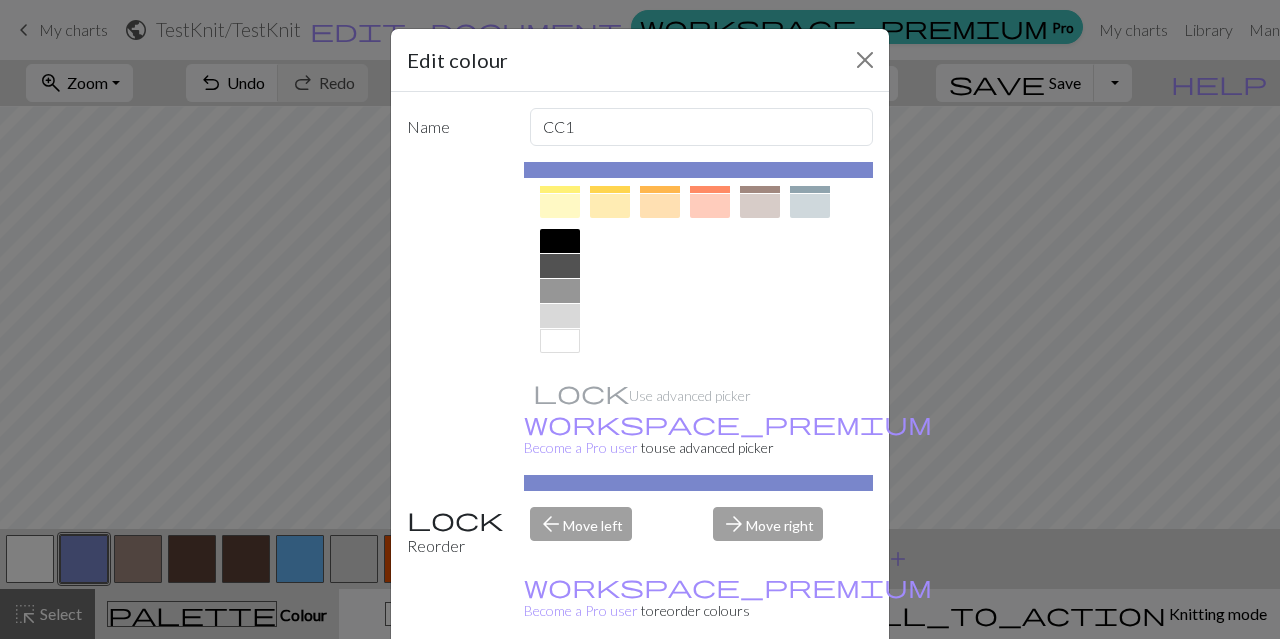 click at bounding box center [560, 316] 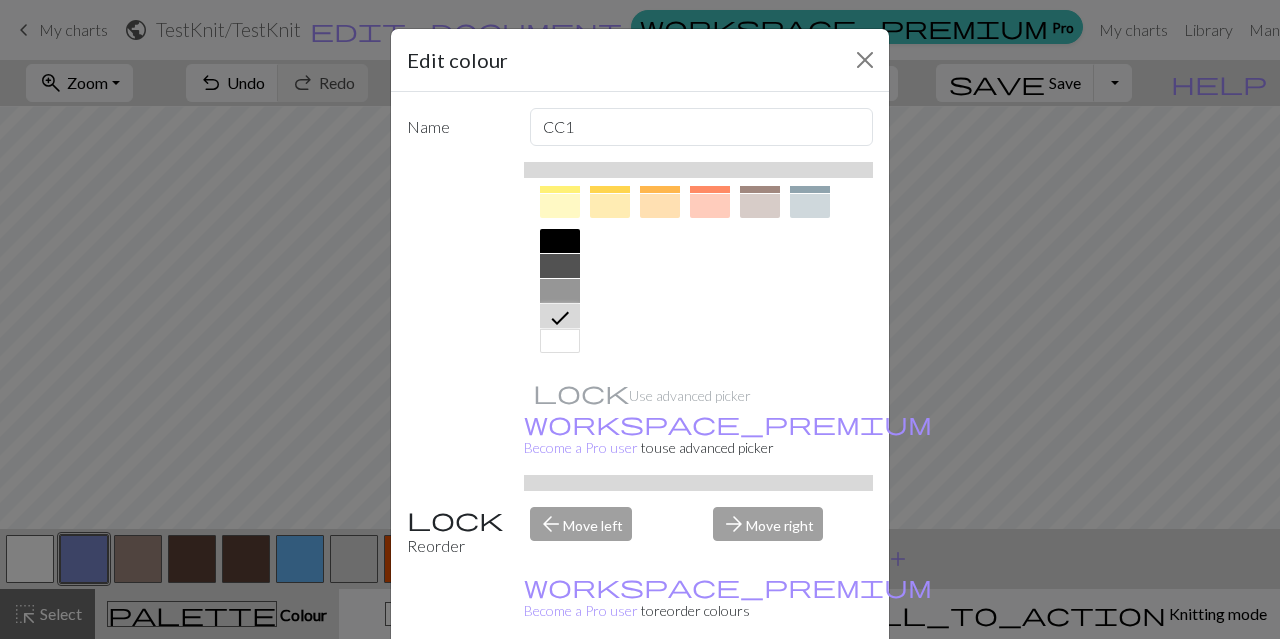 click on "Done" at bounding box center [760, 690] 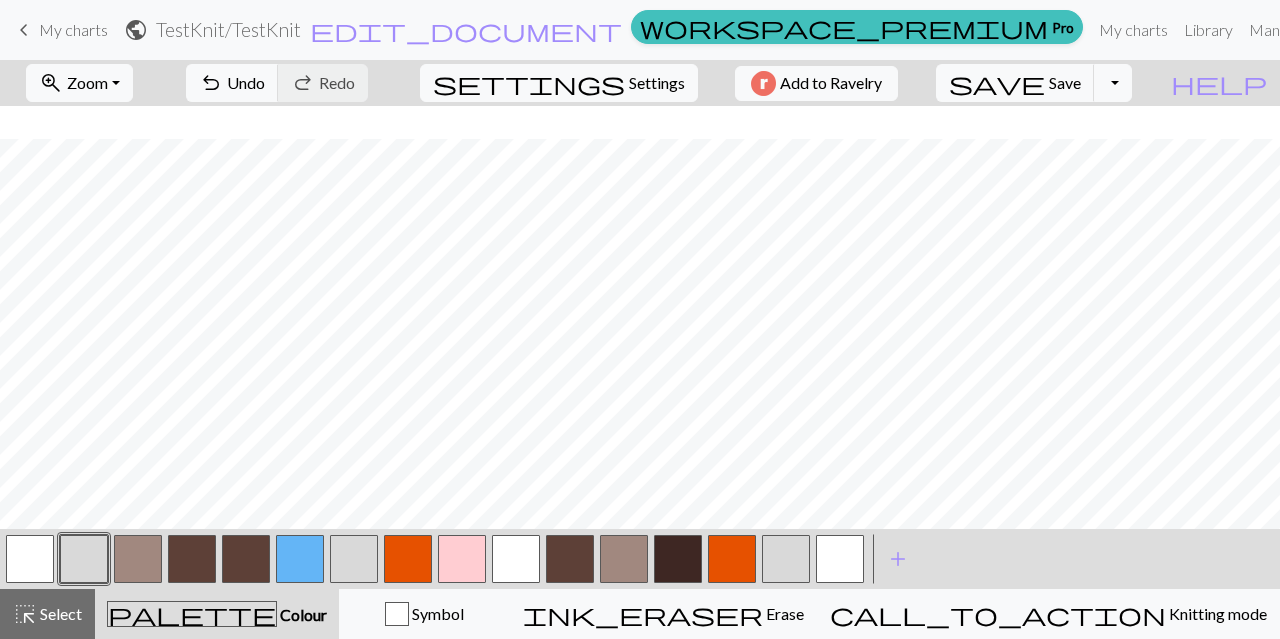 scroll, scrollTop: 436, scrollLeft: 0, axis: vertical 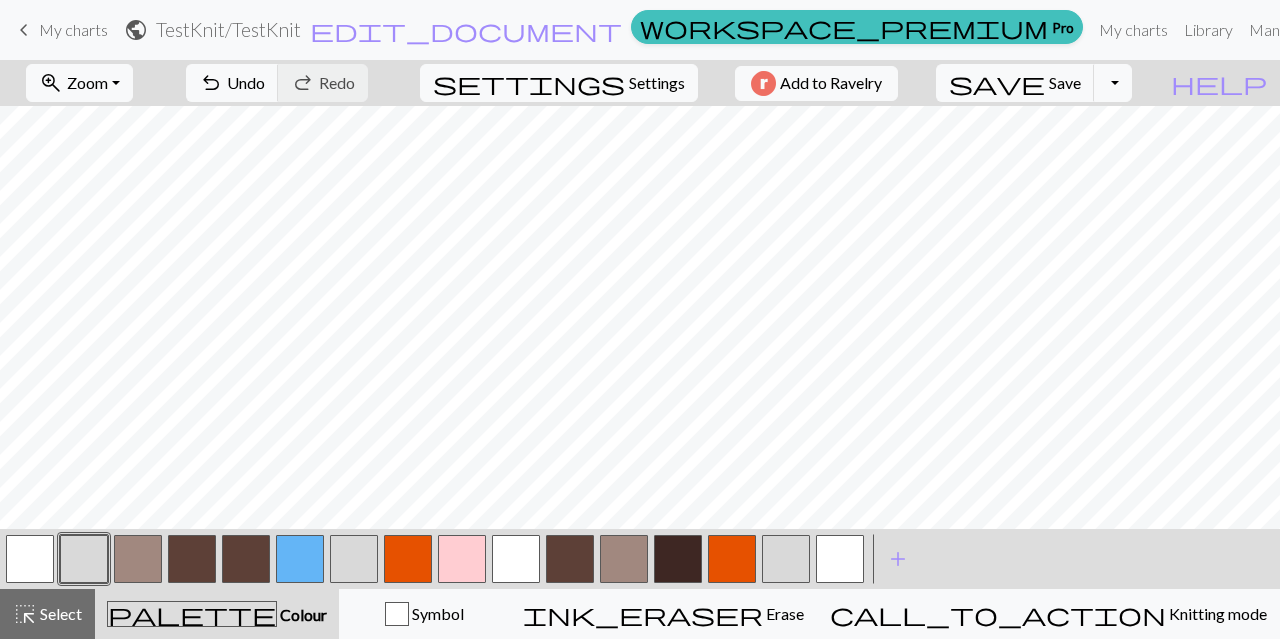 click at bounding box center [300, 559] 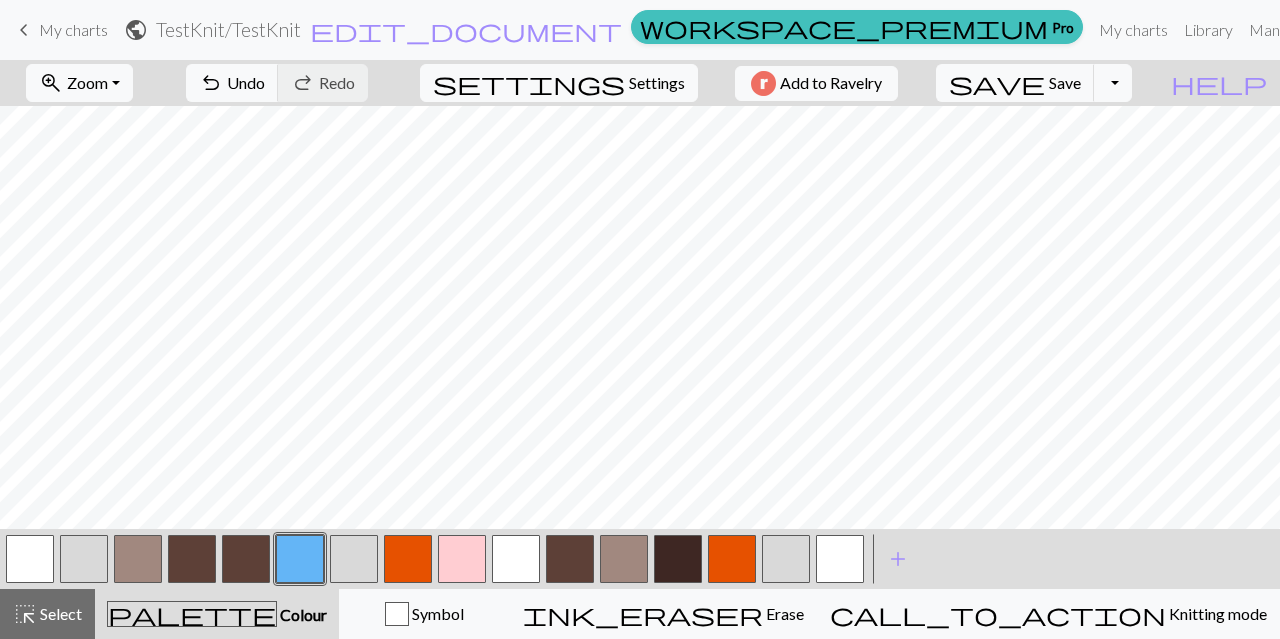 click at bounding box center (300, 559) 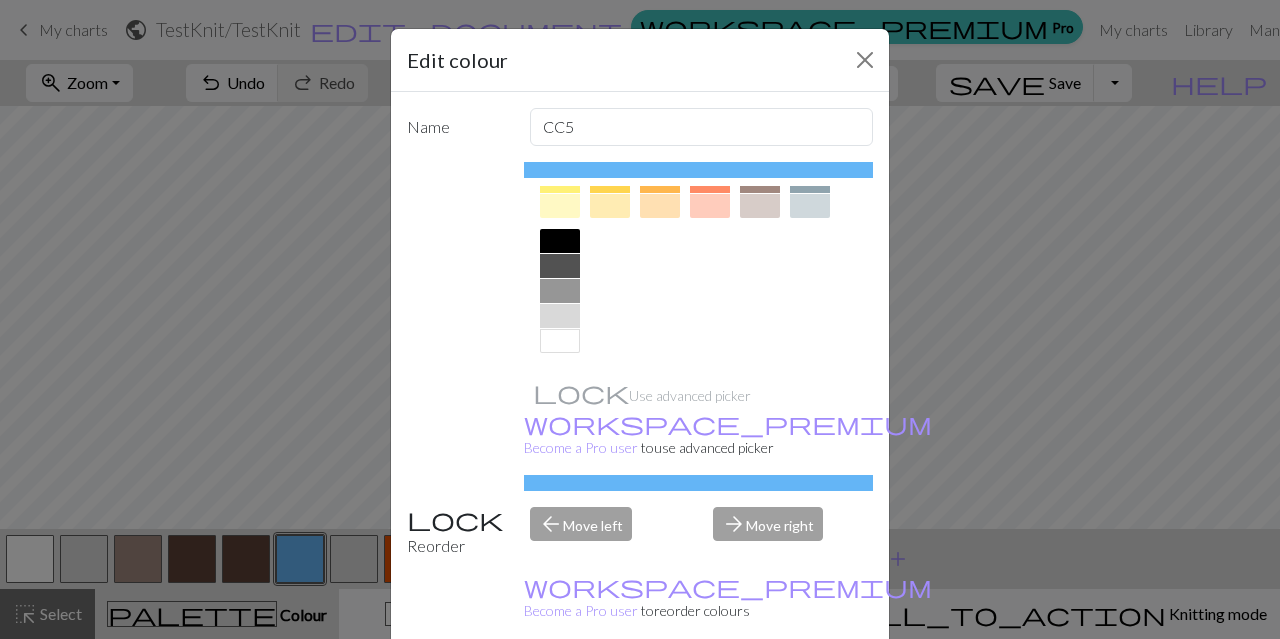 scroll, scrollTop: 262, scrollLeft: 0, axis: vertical 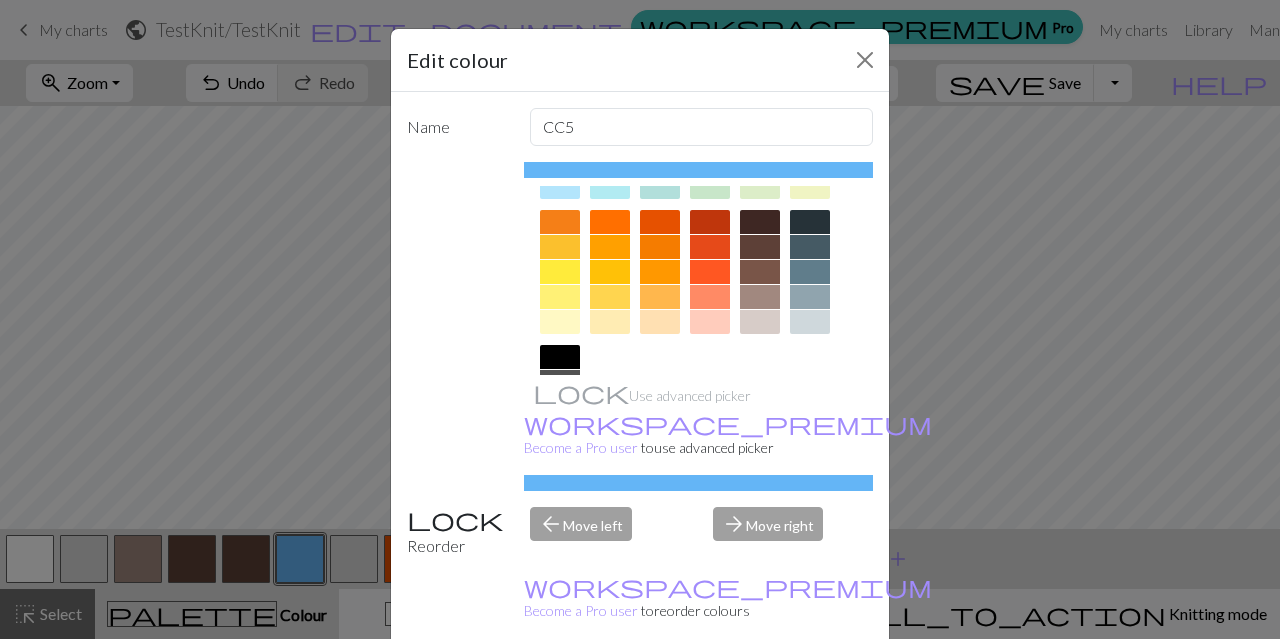click at bounding box center (760, 297) 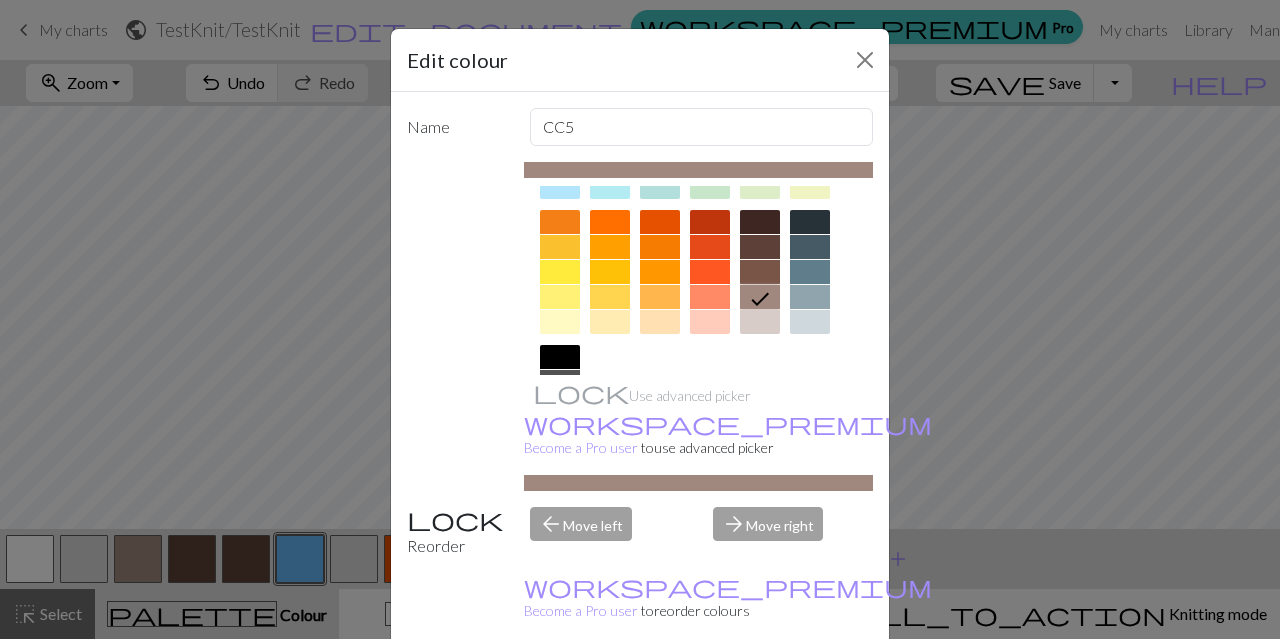 click on "Done" at bounding box center (760, 690) 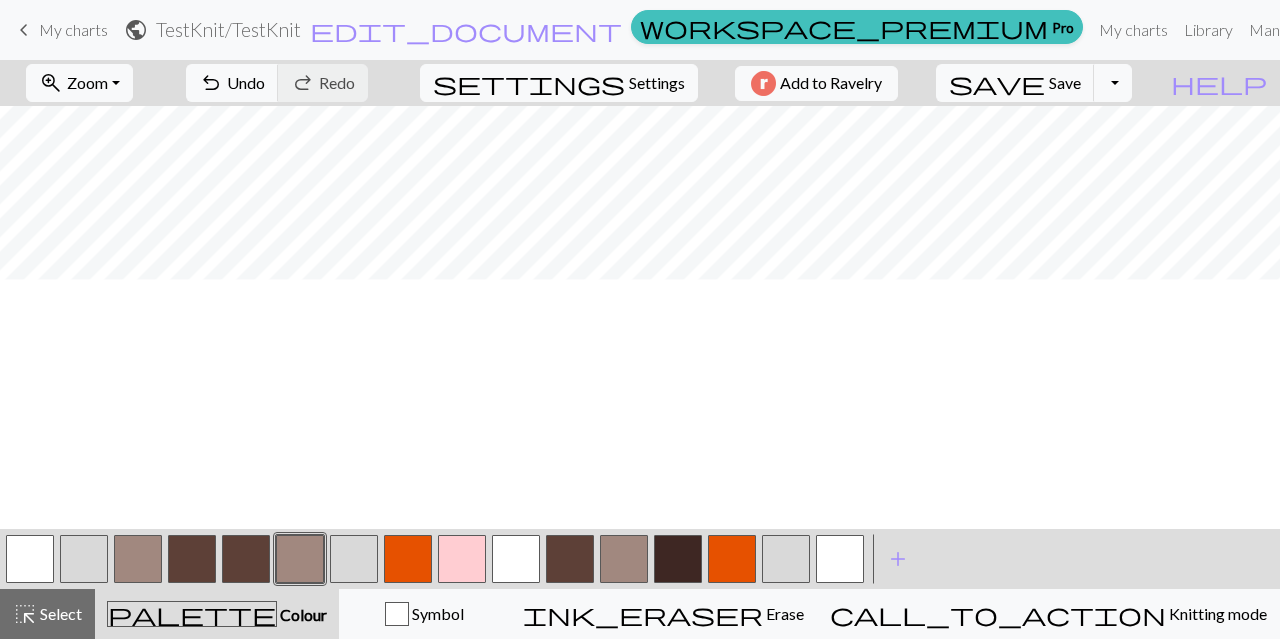 scroll, scrollTop: 153, scrollLeft: 0, axis: vertical 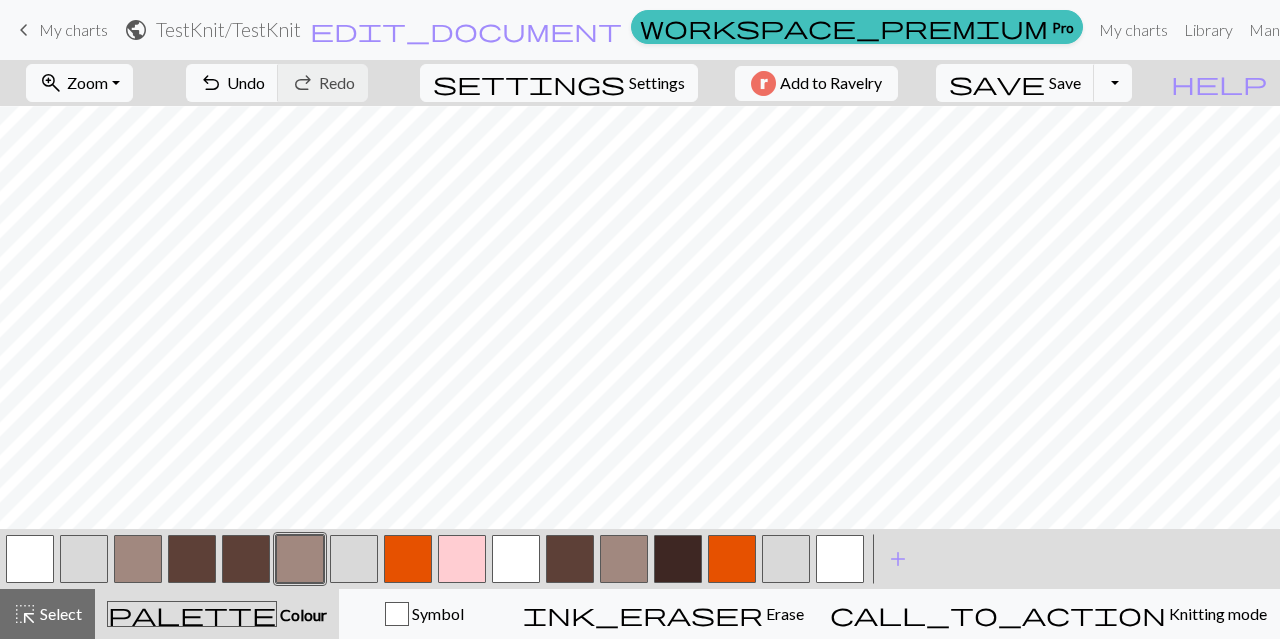 click at bounding box center [462, 559] 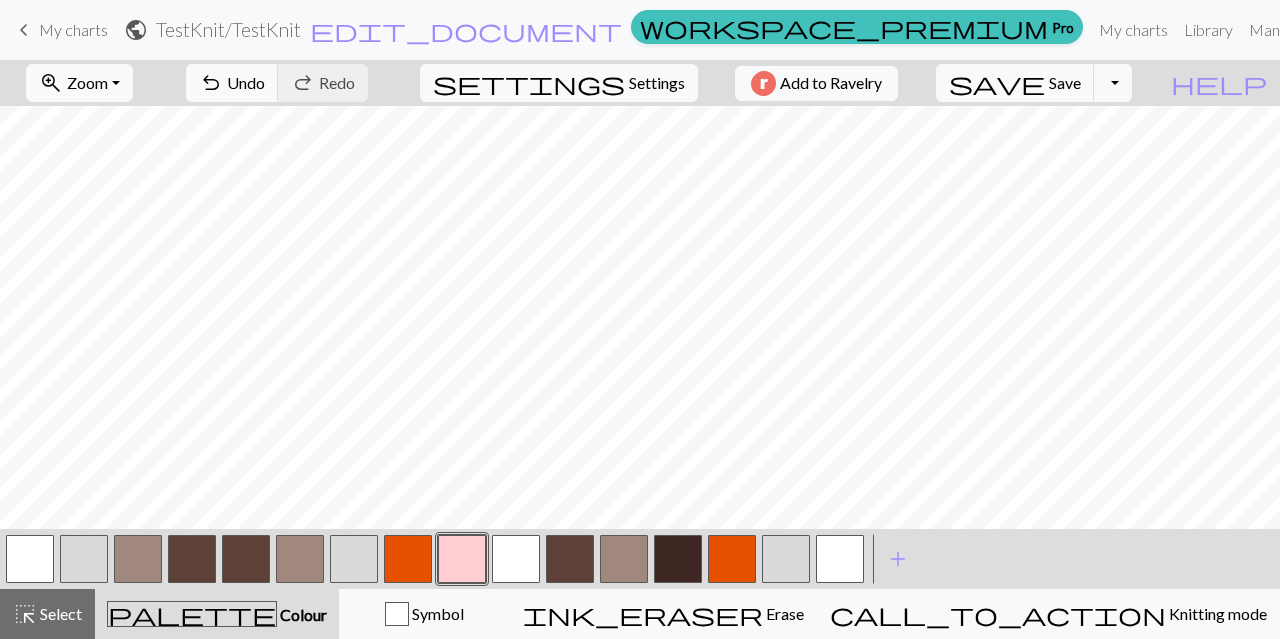 click at bounding box center (462, 559) 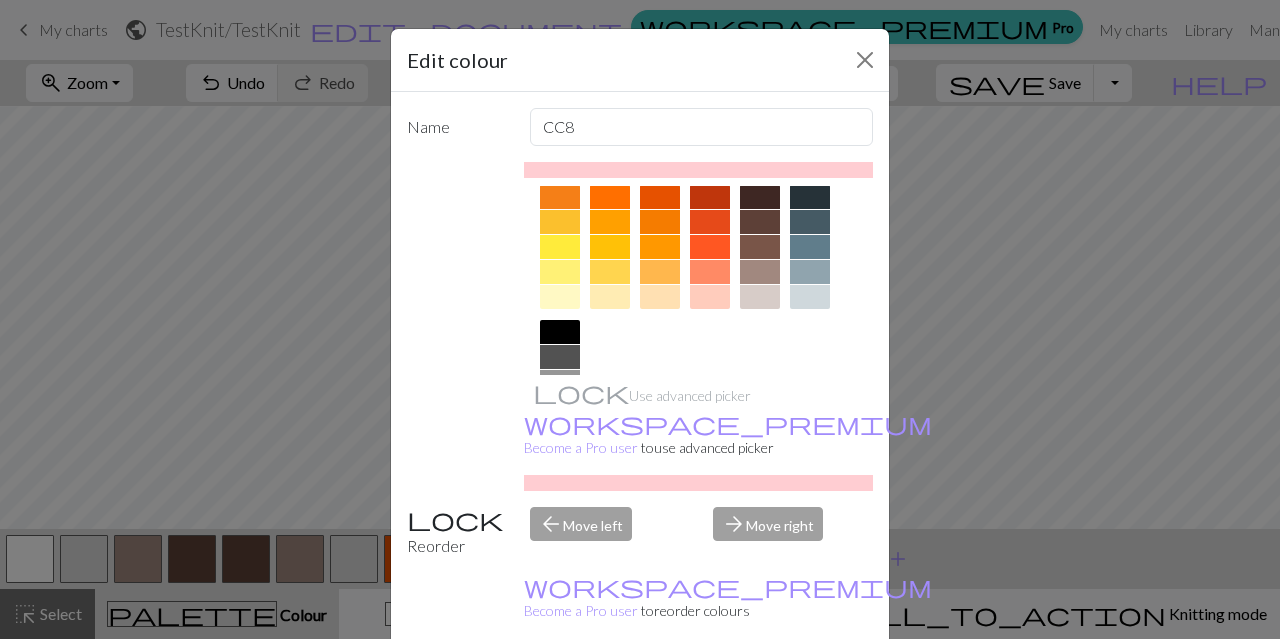 scroll, scrollTop: 288, scrollLeft: 0, axis: vertical 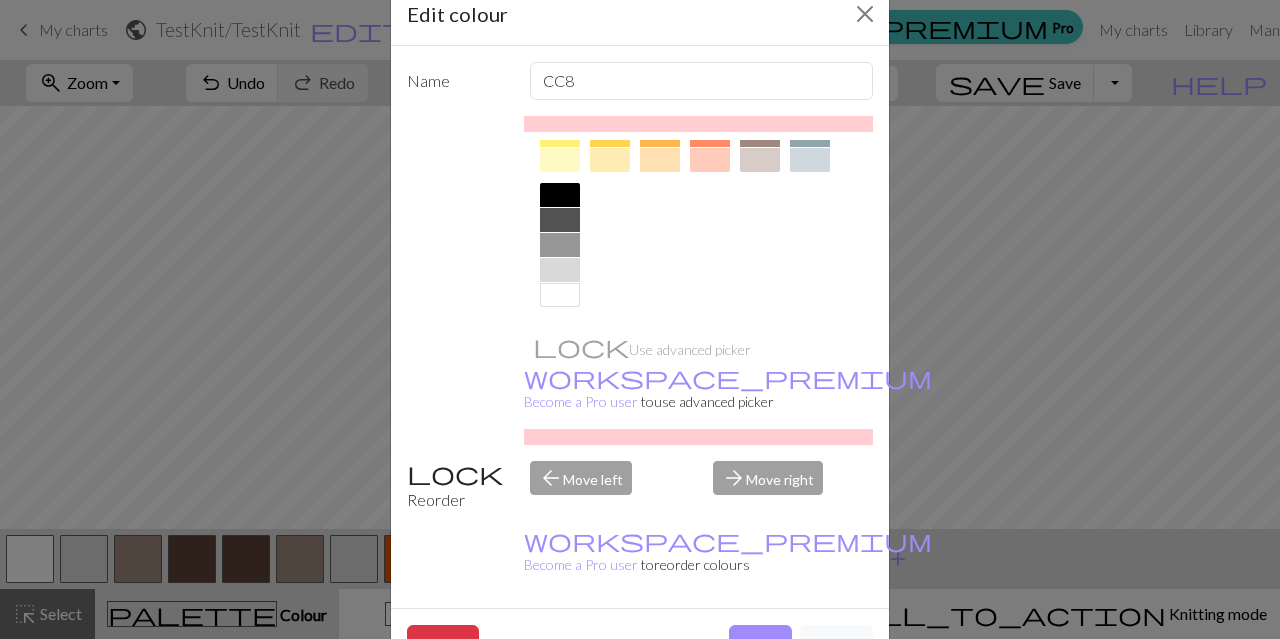 click at bounding box center (560, 270) 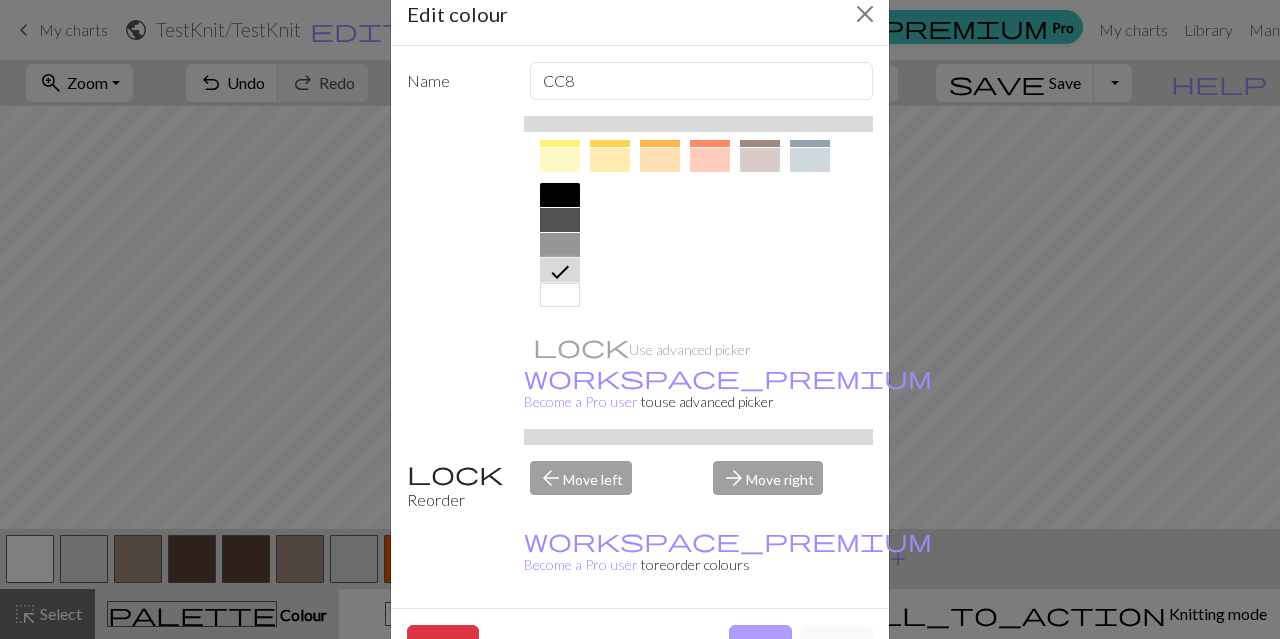 click on "Done" at bounding box center (760, 644) 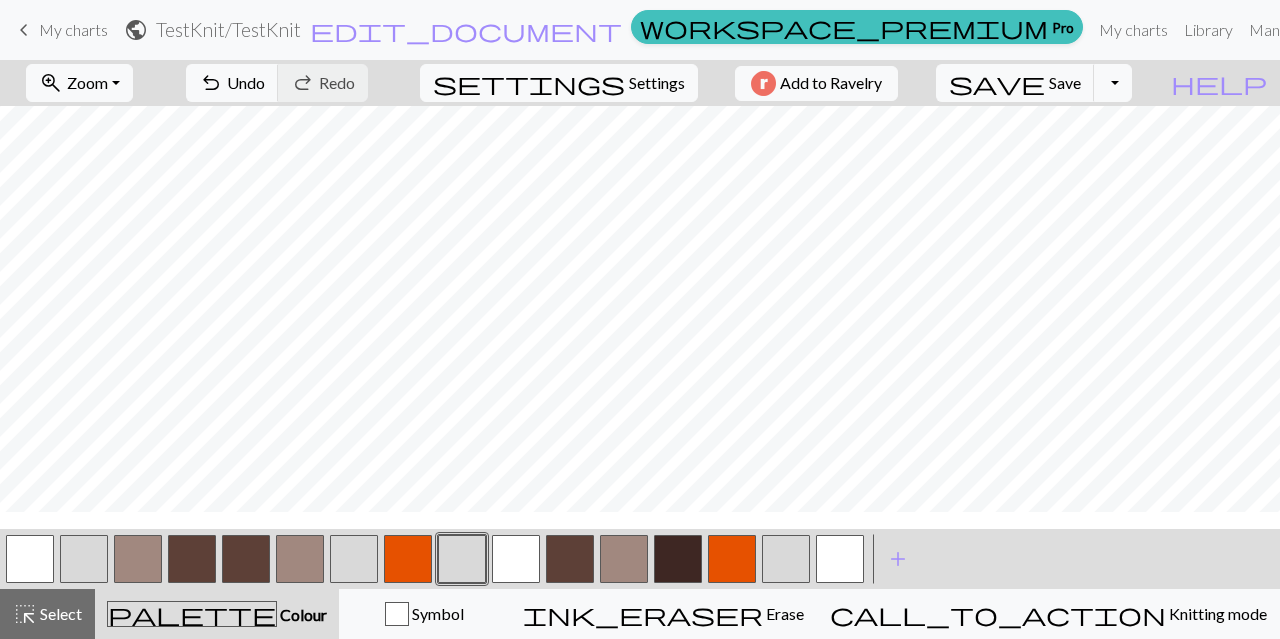 scroll, scrollTop: 312, scrollLeft: 0, axis: vertical 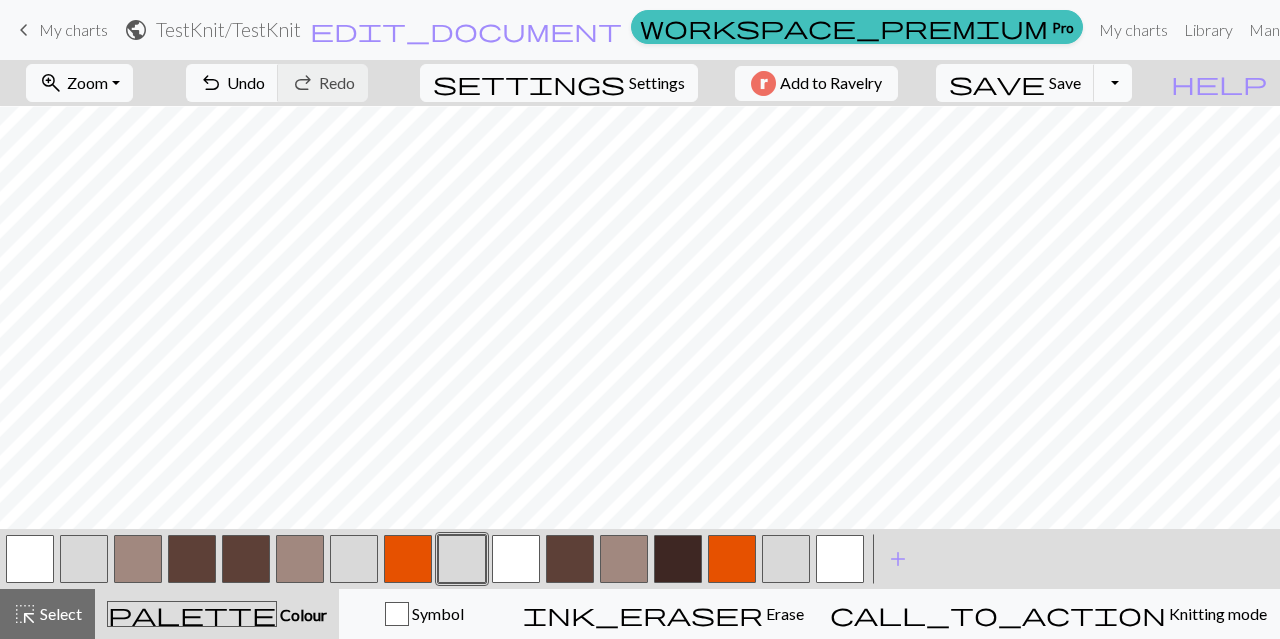 click on "Toggle Dropdown" at bounding box center (1113, 83) 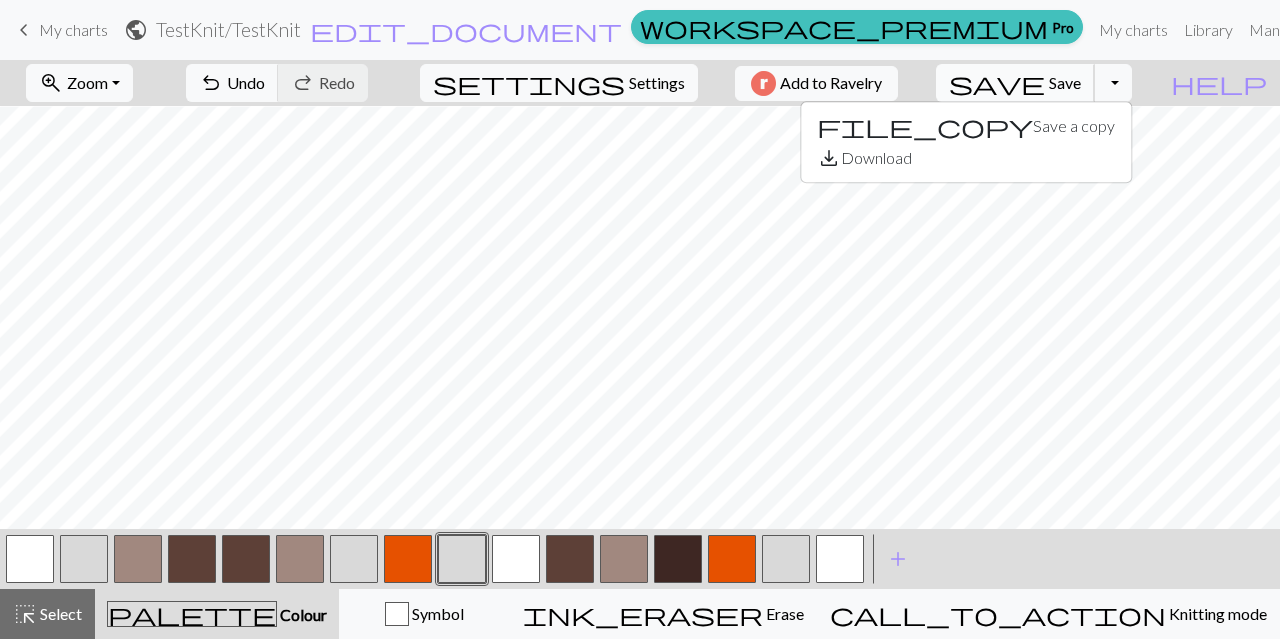 click on "save Save Save" at bounding box center [1015, 83] 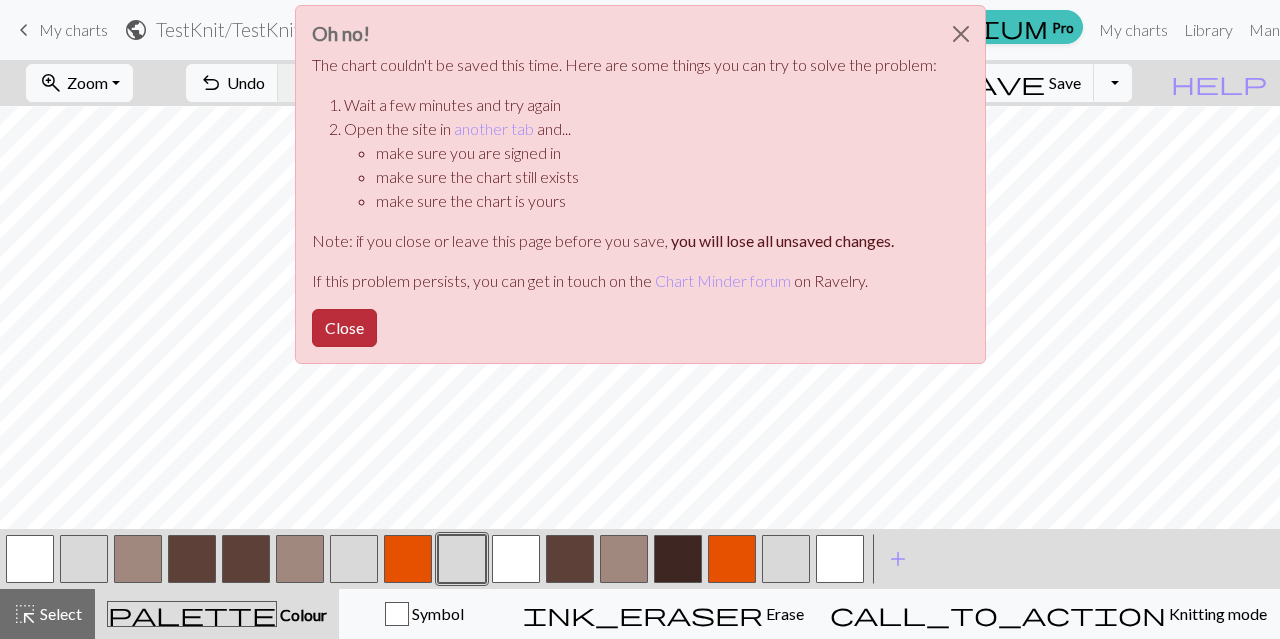 click on "Close" at bounding box center [344, 328] 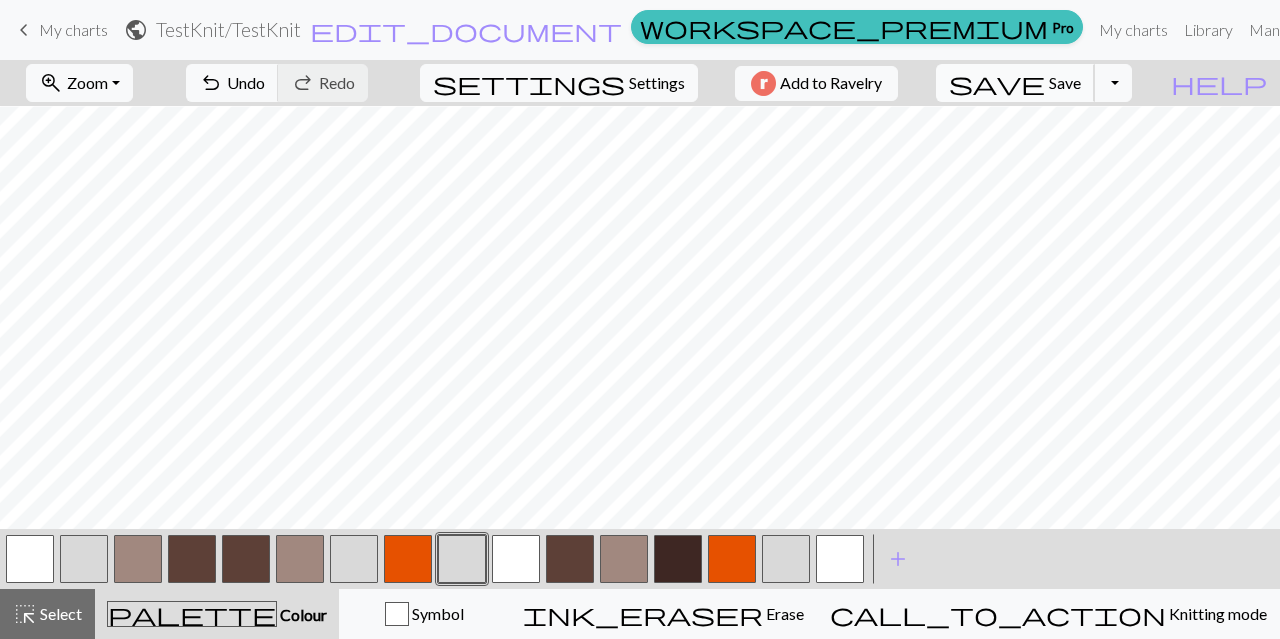 click on "save" at bounding box center (997, 83) 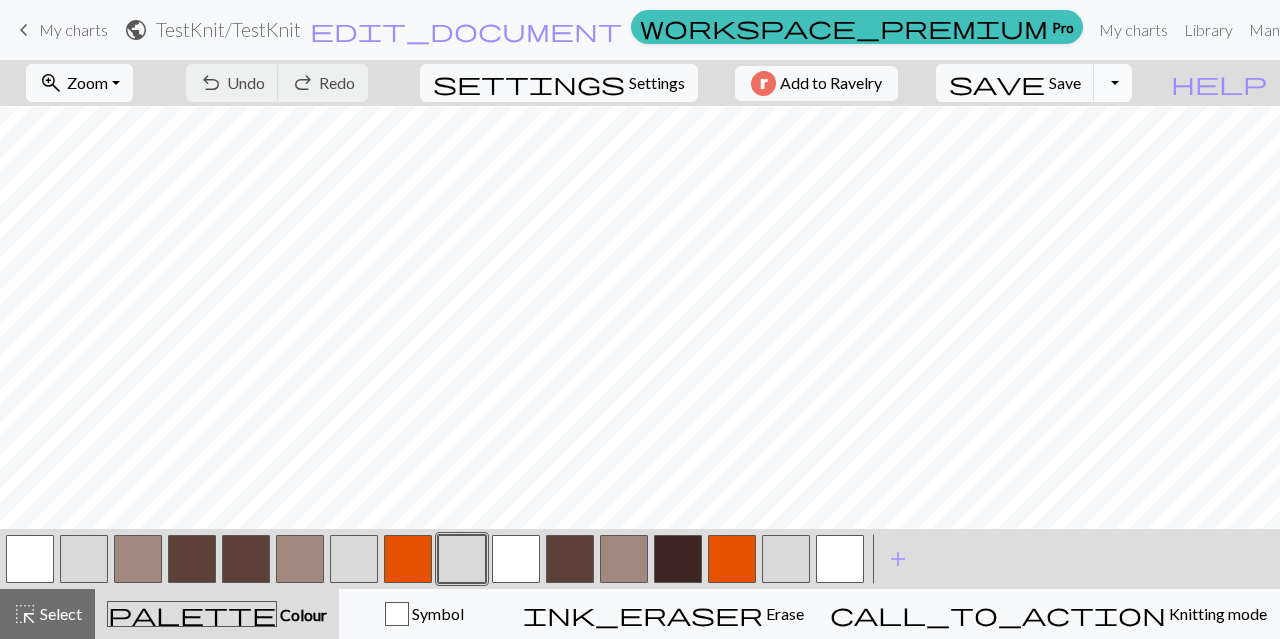 click on "Toggle Dropdown" at bounding box center [1113, 83] 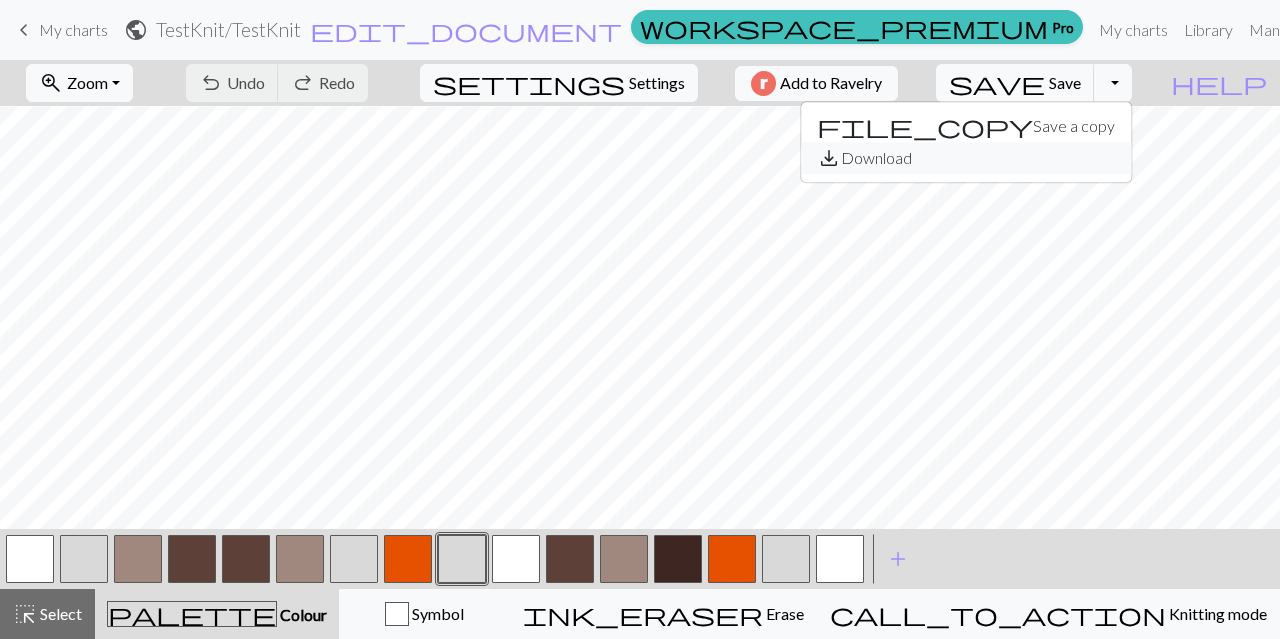 click on "save_alt  Download" at bounding box center (966, 158) 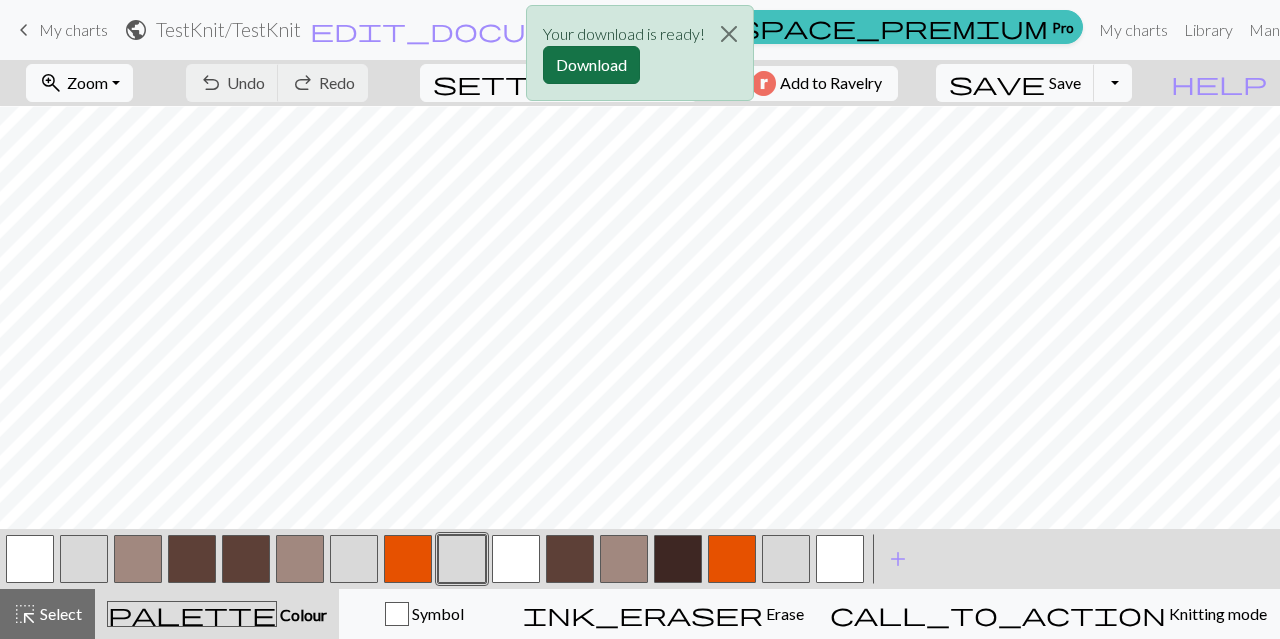 click on "Download" at bounding box center (591, 65) 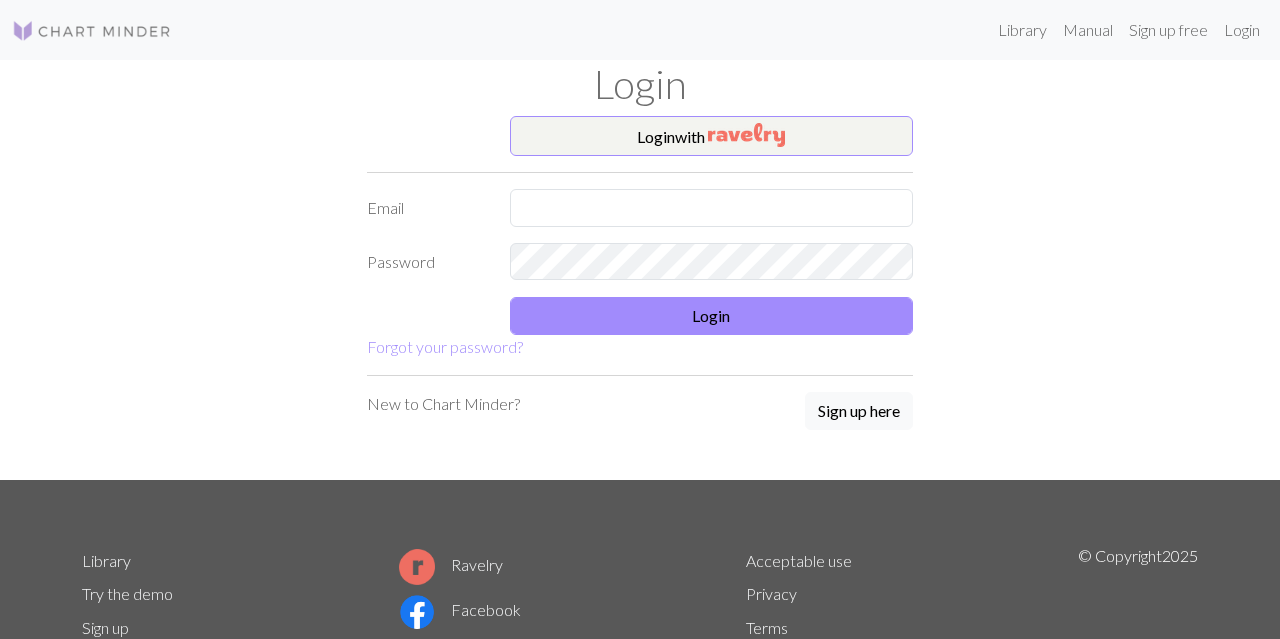 scroll, scrollTop: 0, scrollLeft: 0, axis: both 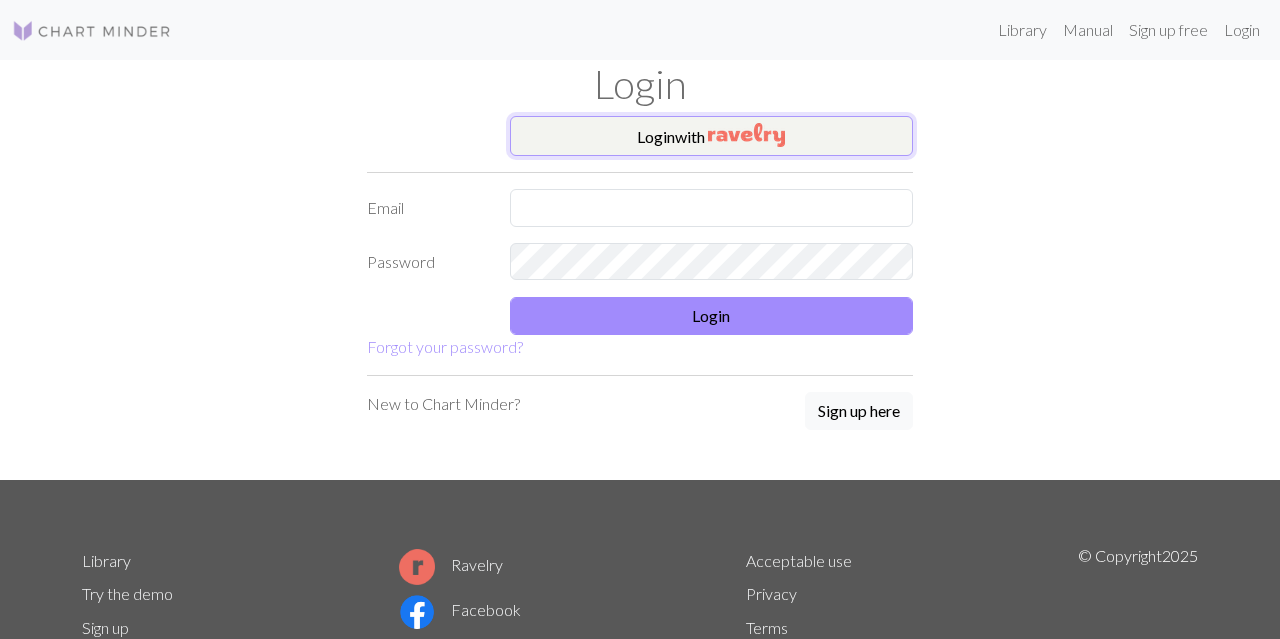 click at bounding box center [746, 135] 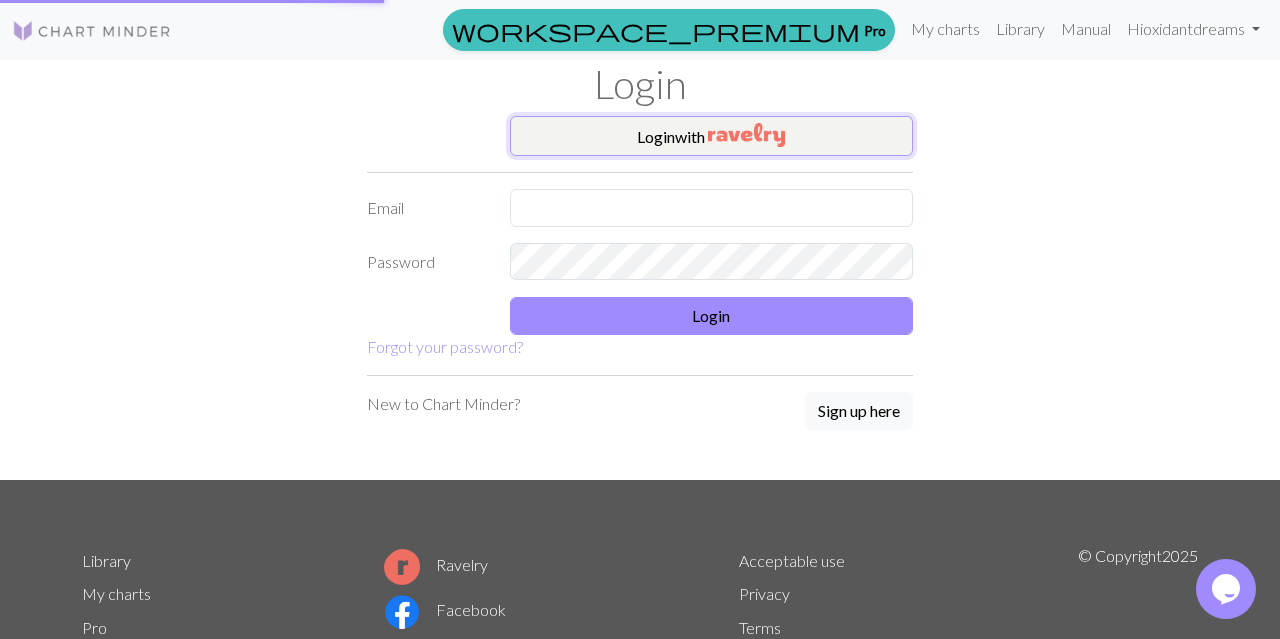 scroll, scrollTop: 0, scrollLeft: 0, axis: both 